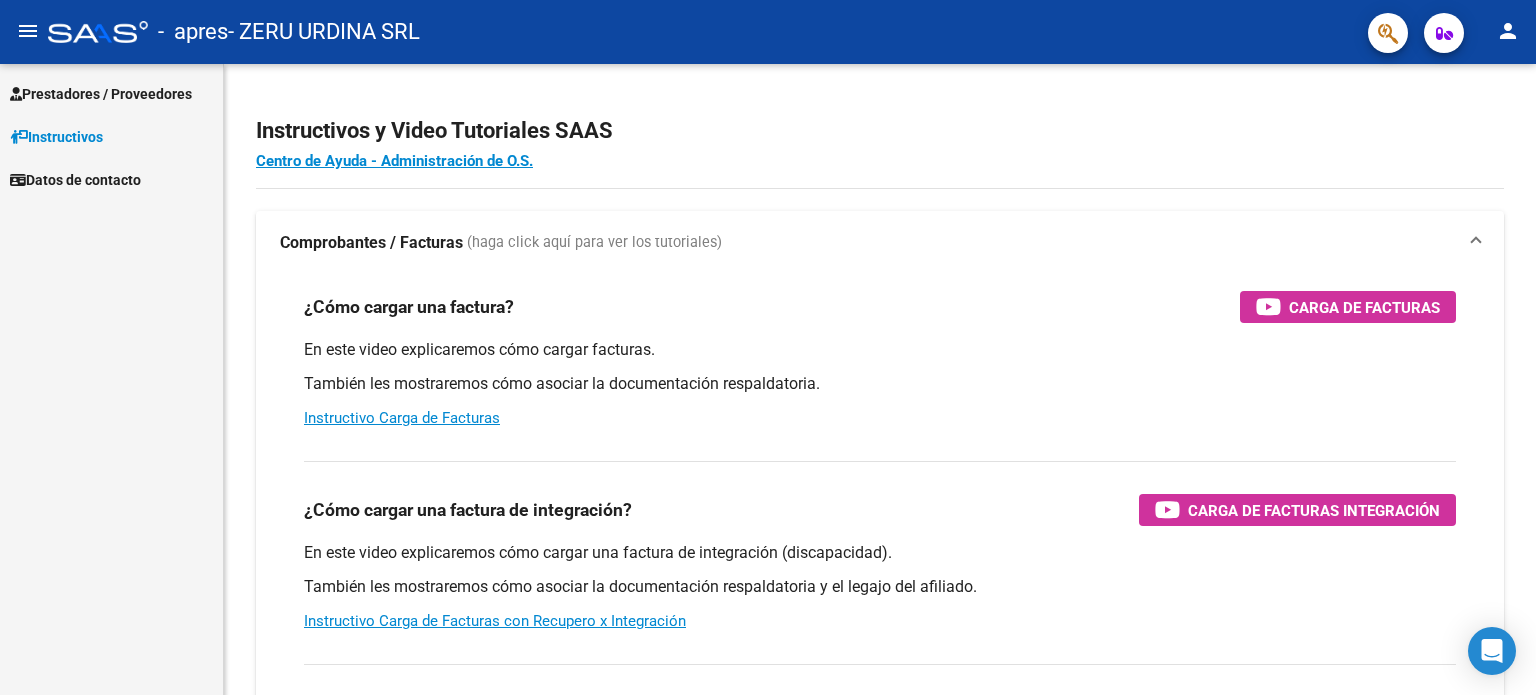 scroll, scrollTop: 0, scrollLeft: 0, axis: both 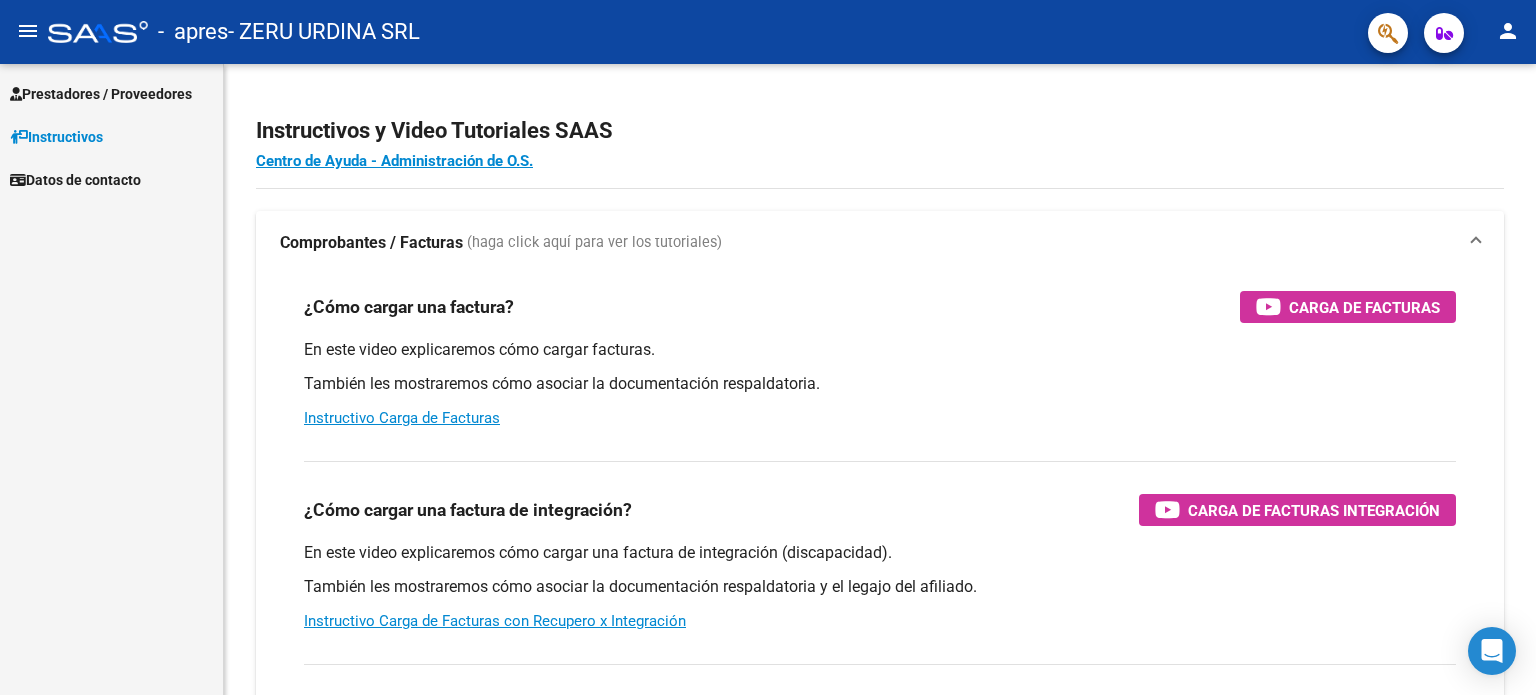 click on "Prestadores / Proveedores" at bounding box center [101, 94] 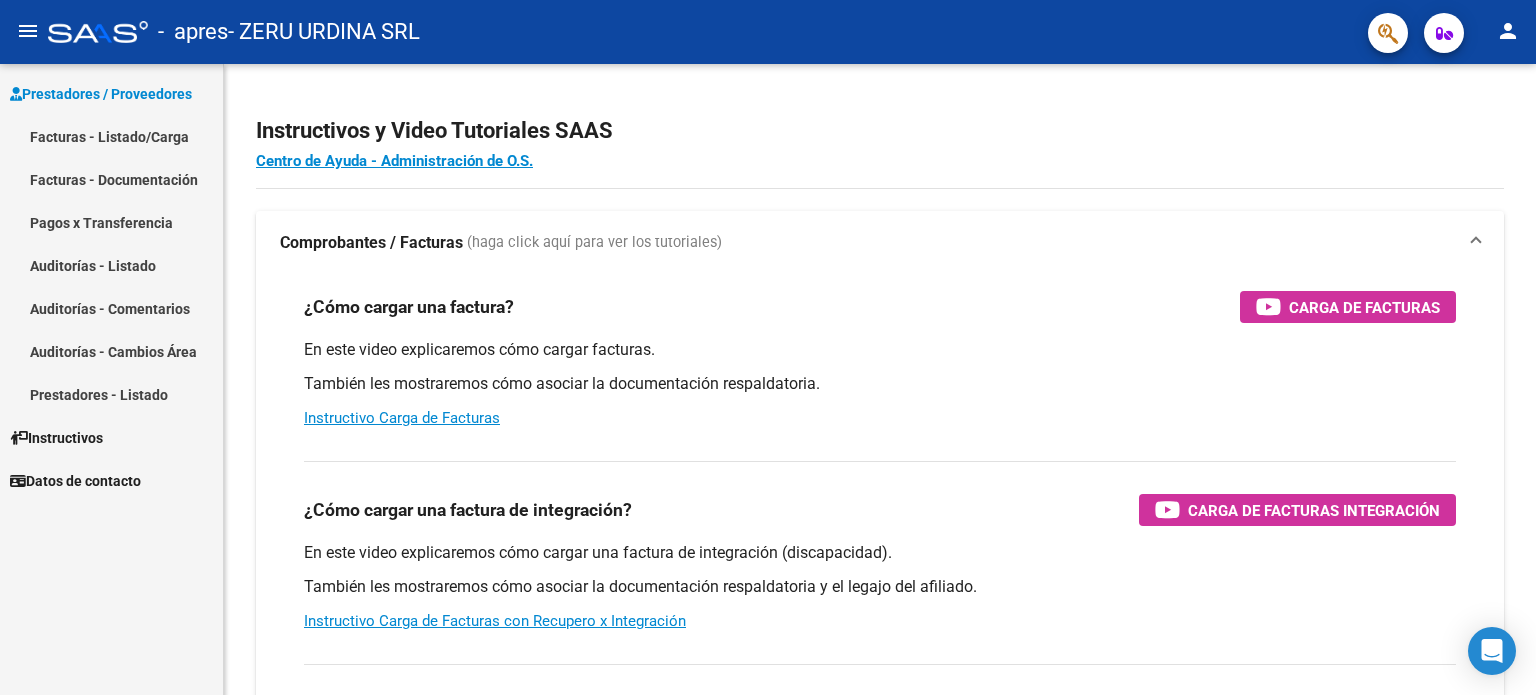 click on "Facturas - Listado/Carga" at bounding box center [111, 136] 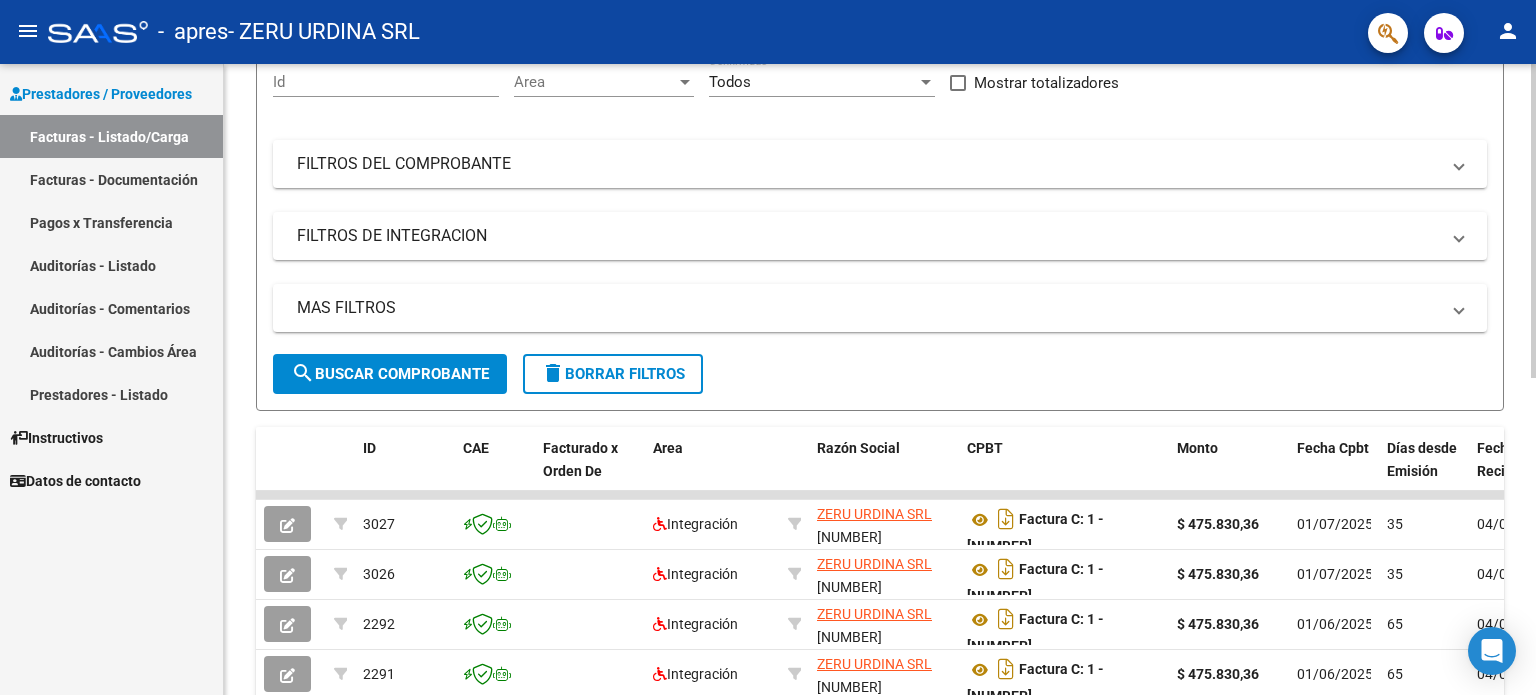 scroll, scrollTop: 0, scrollLeft: 0, axis: both 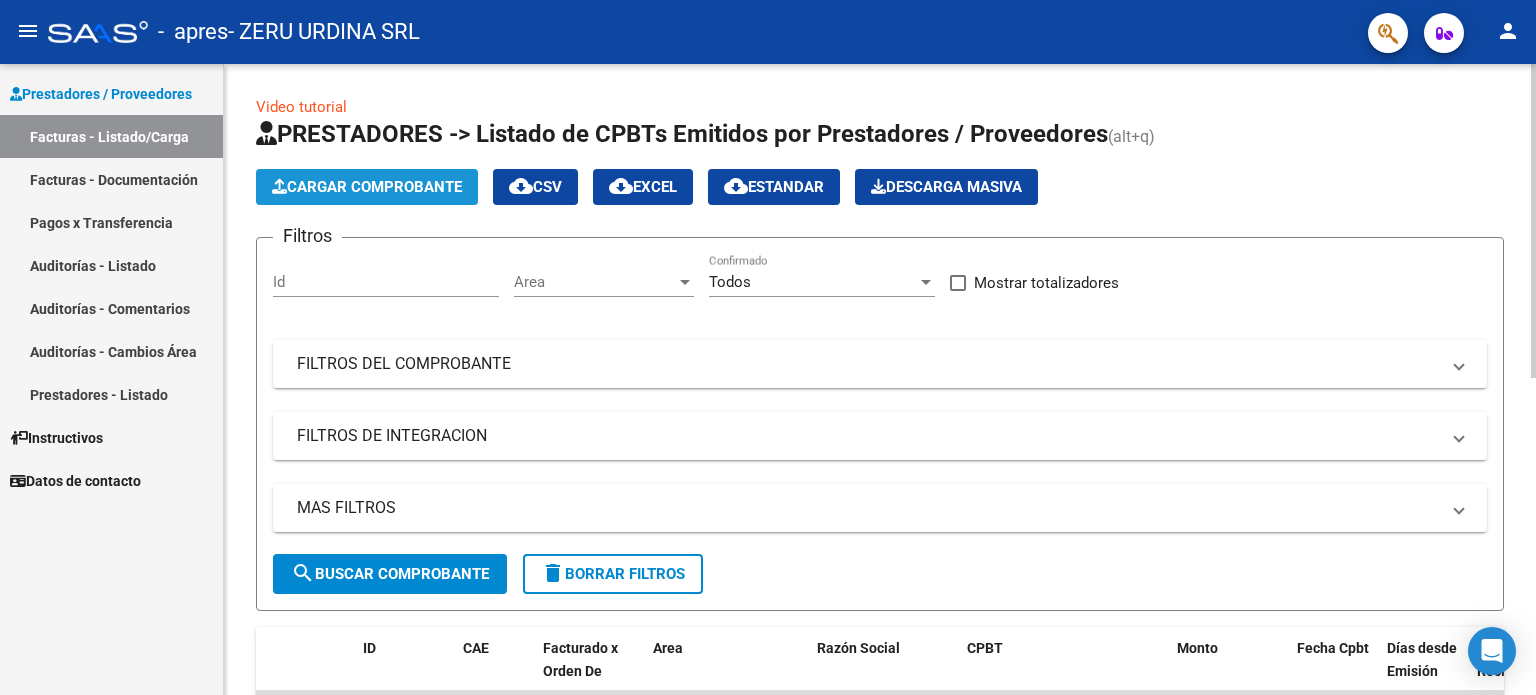 click on "Cargar Comprobante" 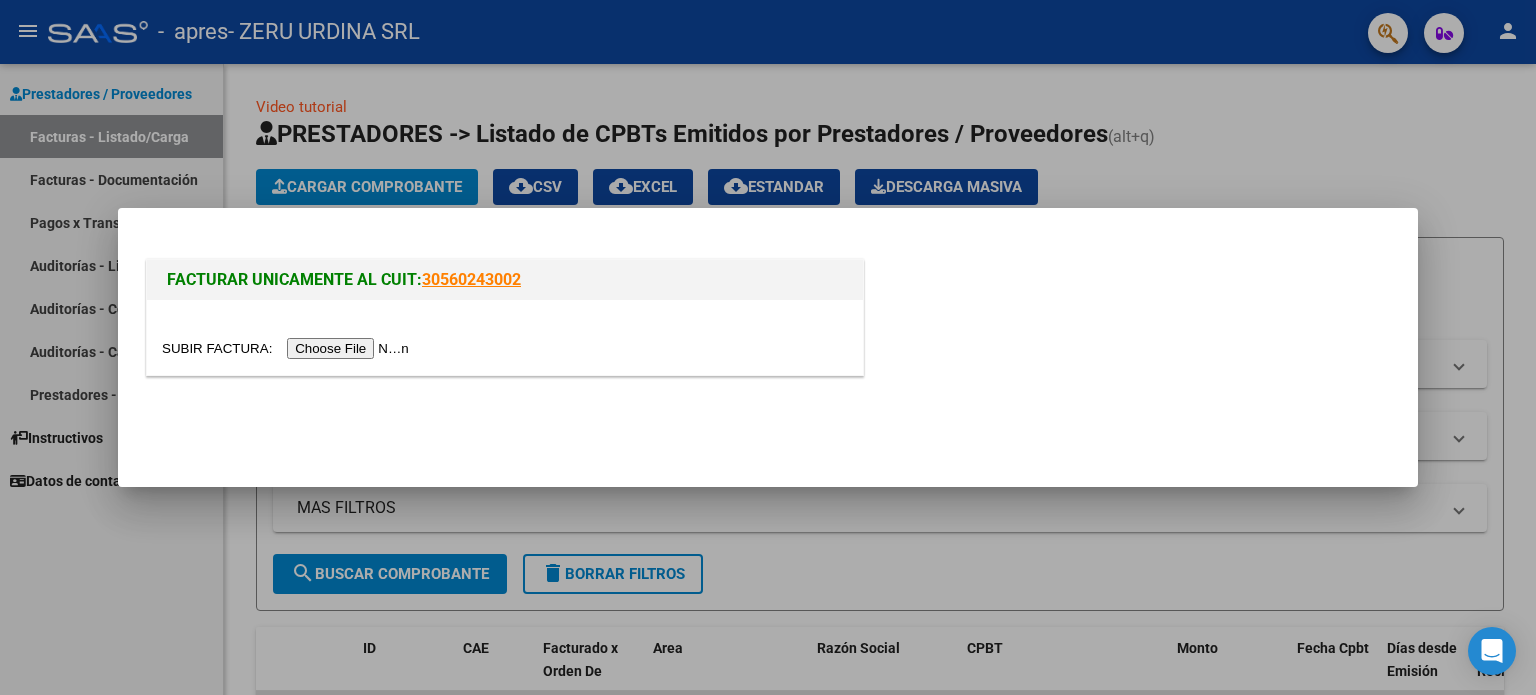 click at bounding box center (288, 348) 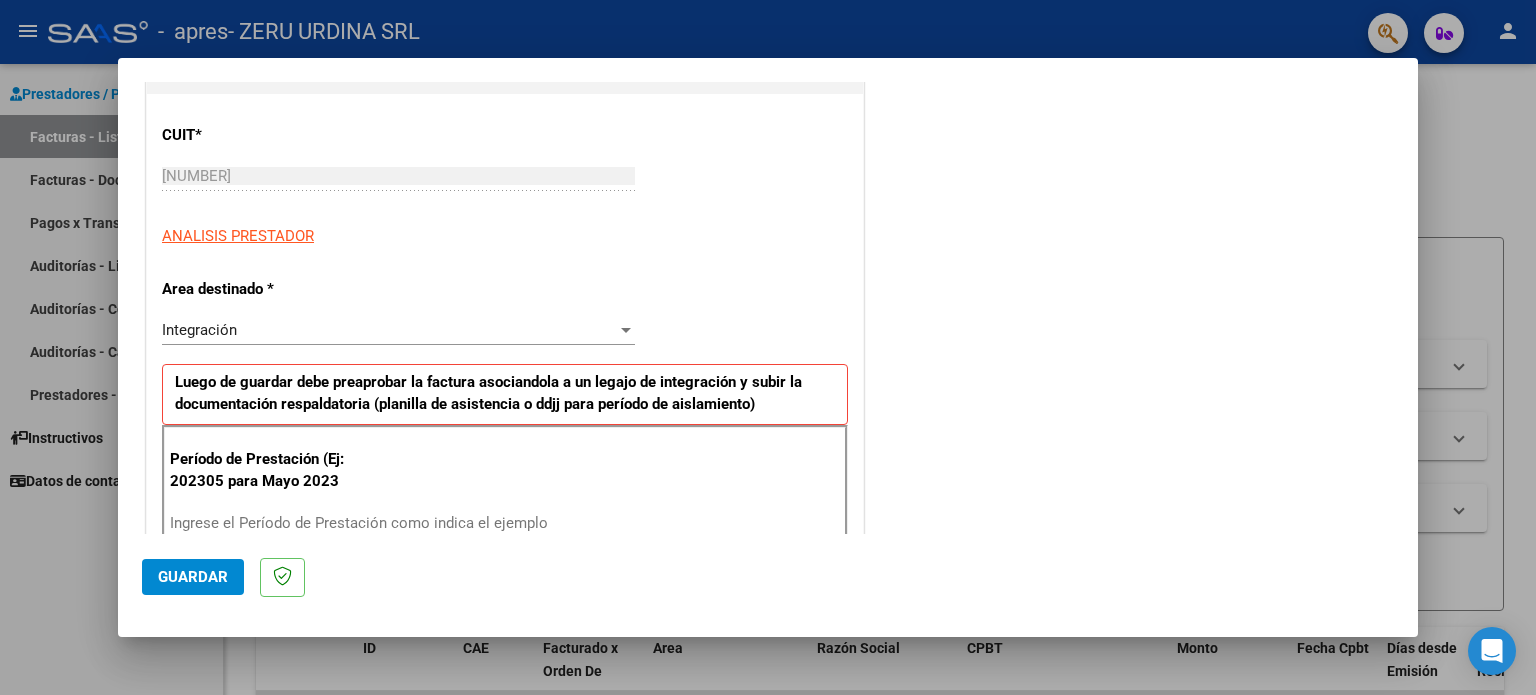 scroll, scrollTop: 300, scrollLeft: 0, axis: vertical 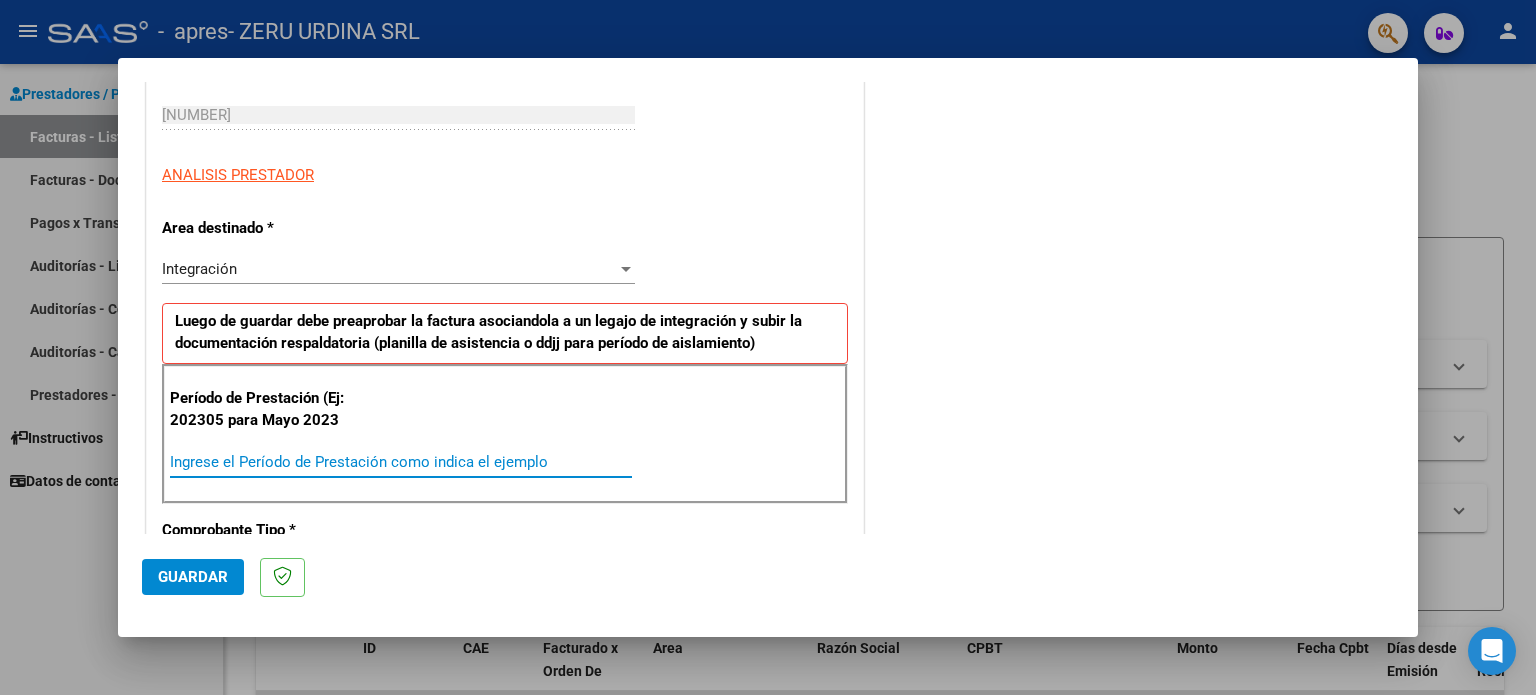click on "Ingrese el Período de Prestación como indica el ejemplo" at bounding box center [401, 462] 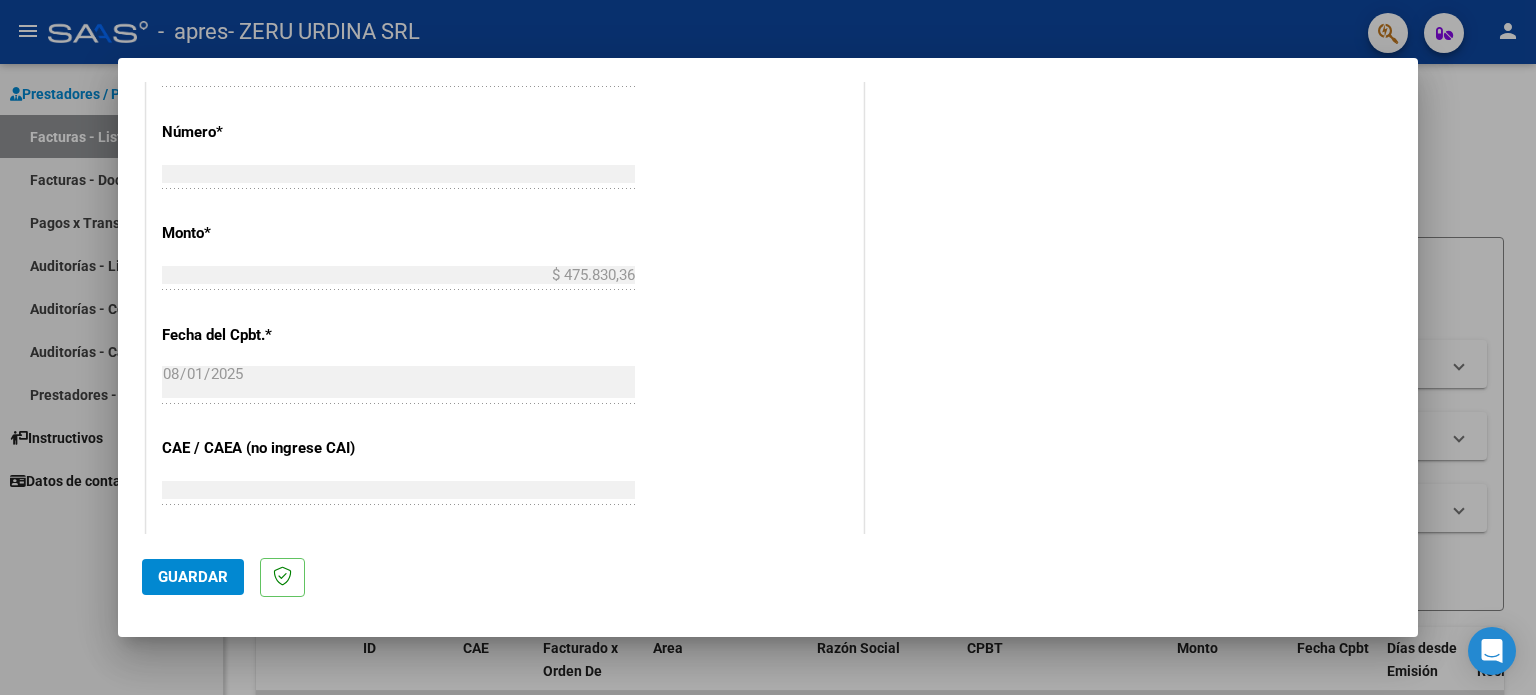 scroll, scrollTop: 1100, scrollLeft: 0, axis: vertical 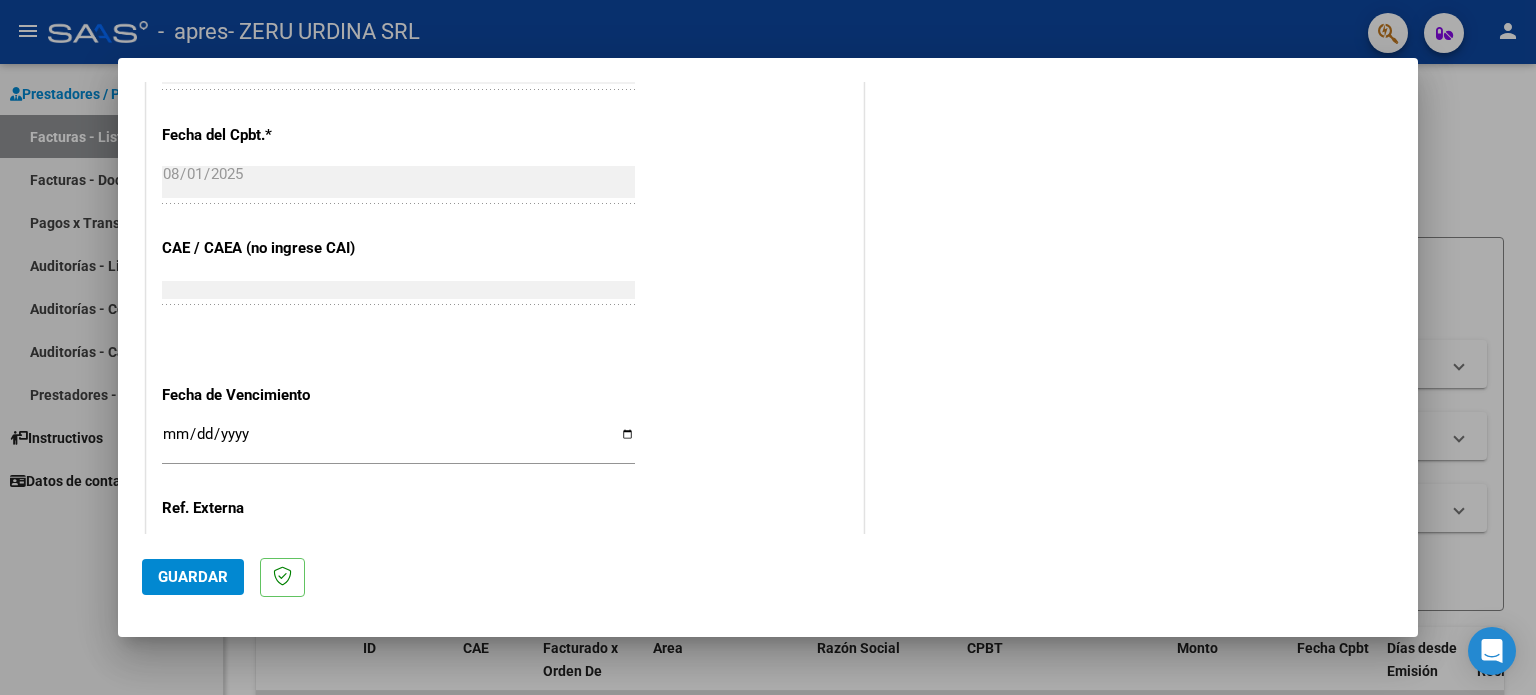 type on "202507" 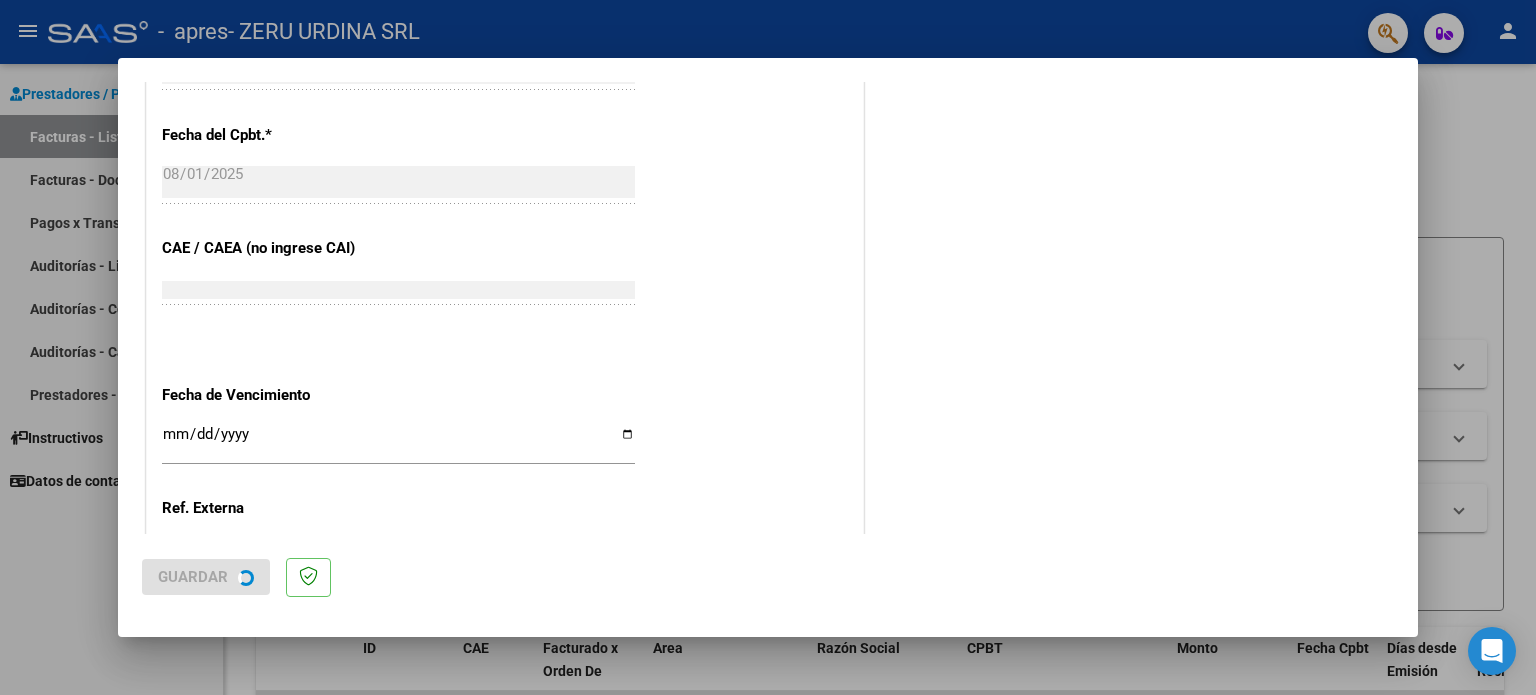 scroll, scrollTop: 0, scrollLeft: 0, axis: both 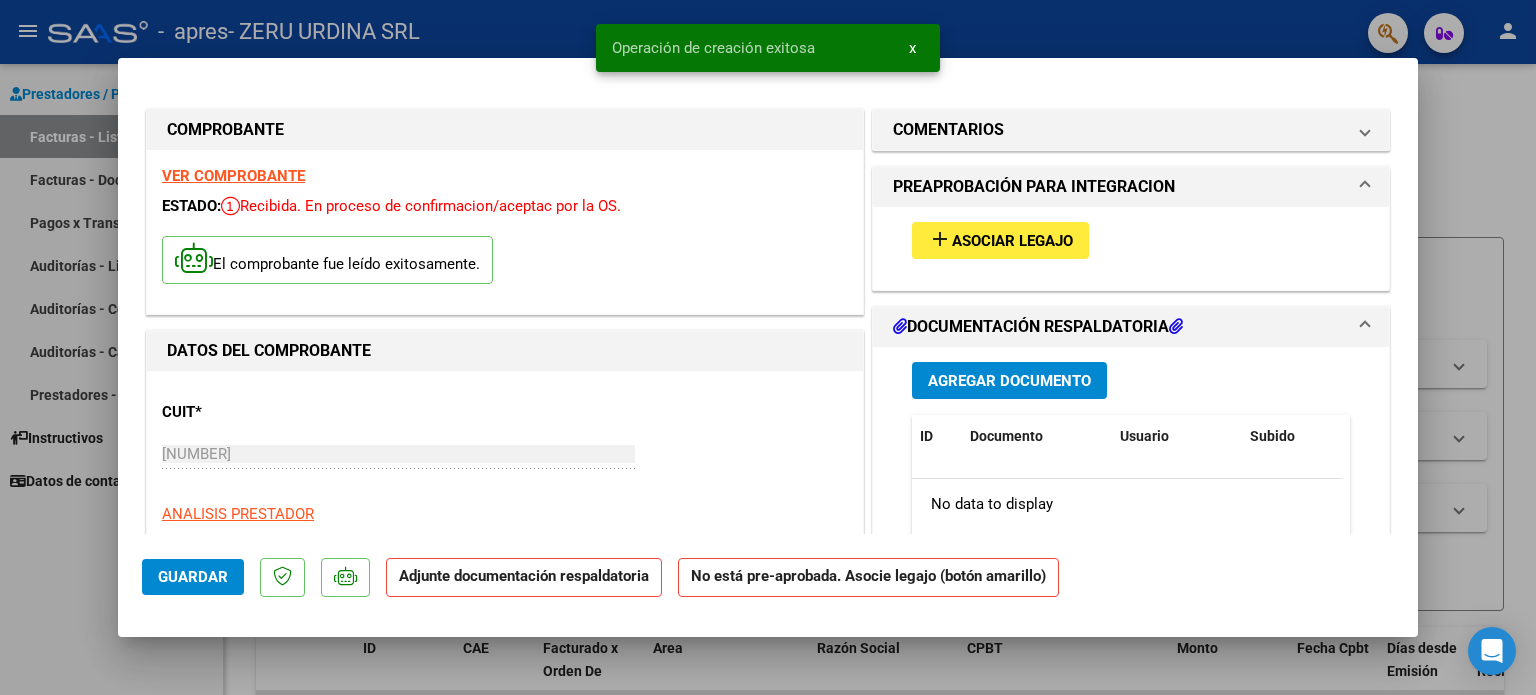 click on "Asociar Legajo" at bounding box center [1012, 241] 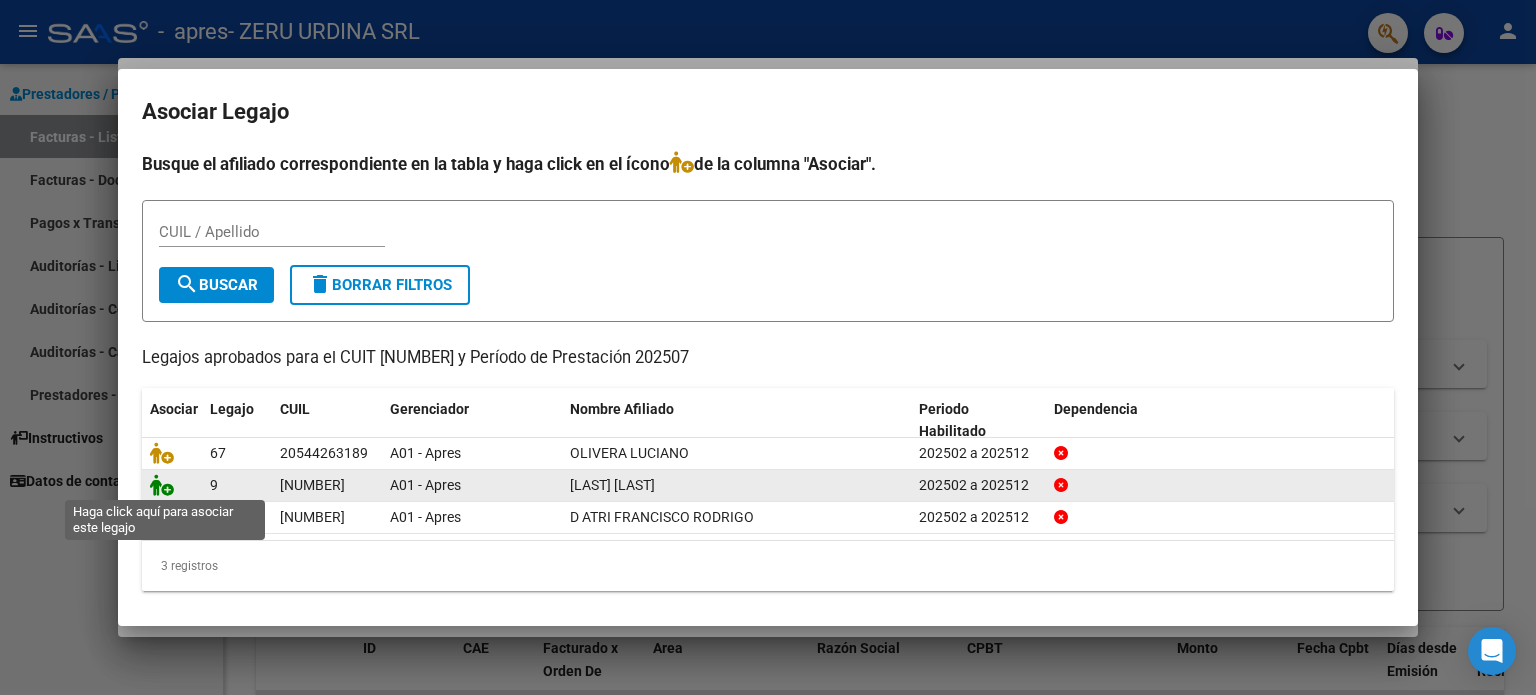 click 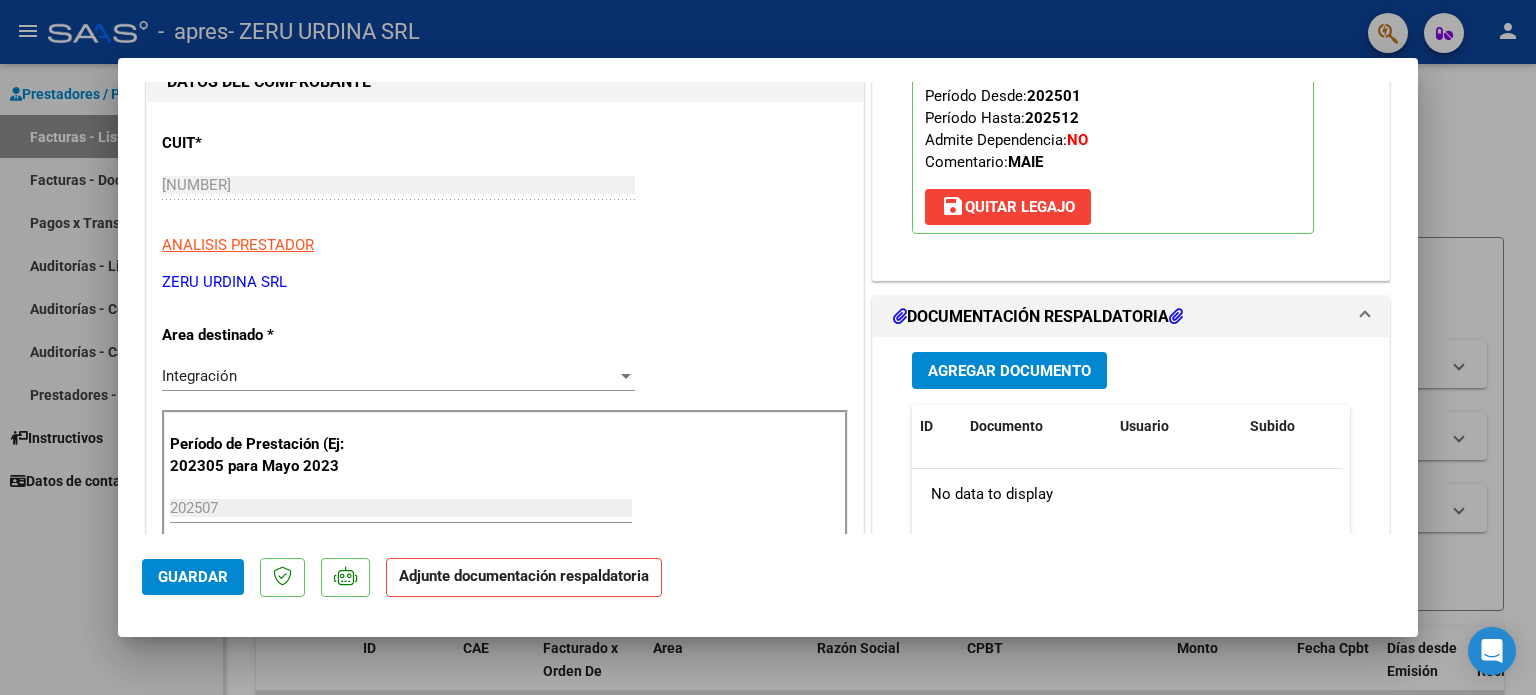 scroll, scrollTop: 300, scrollLeft: 0, axis: vertical 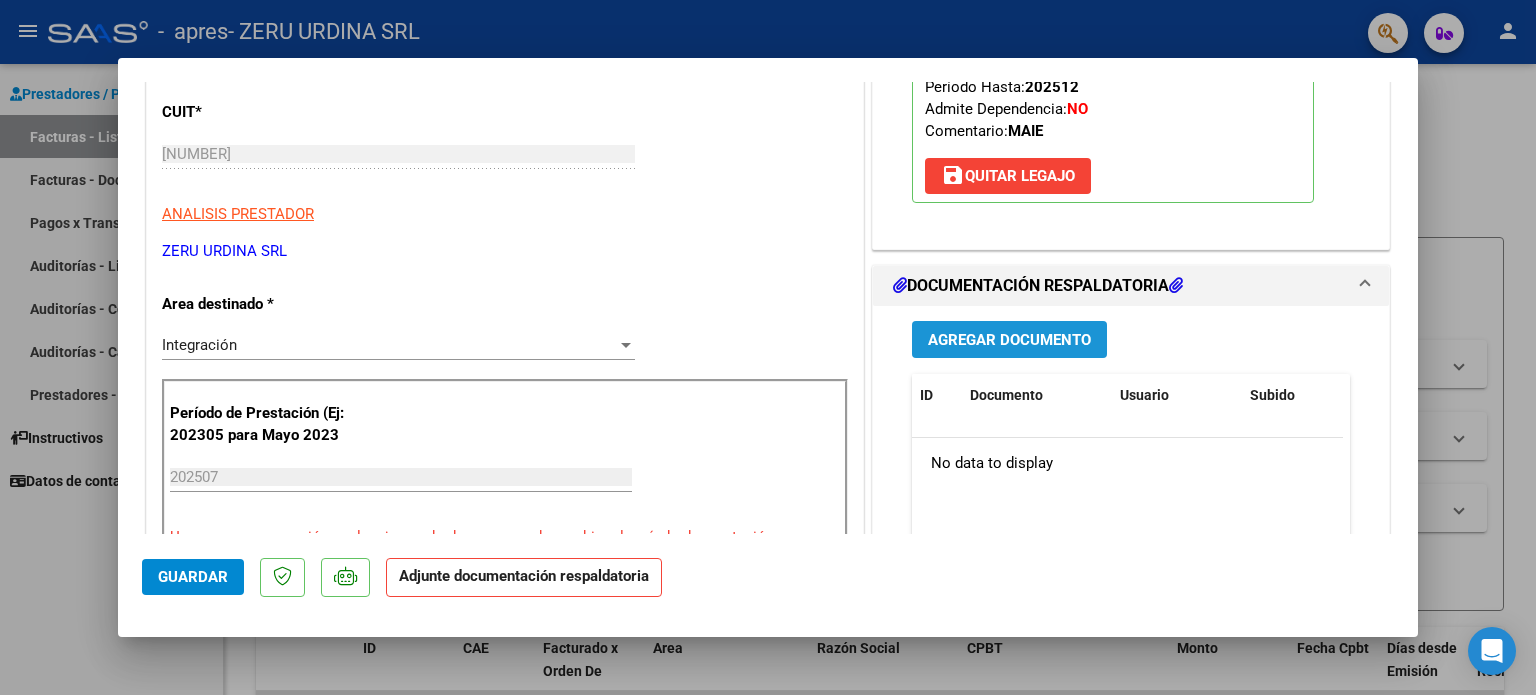 click on "Agregar Documento" at bounding box center (1009, 339) 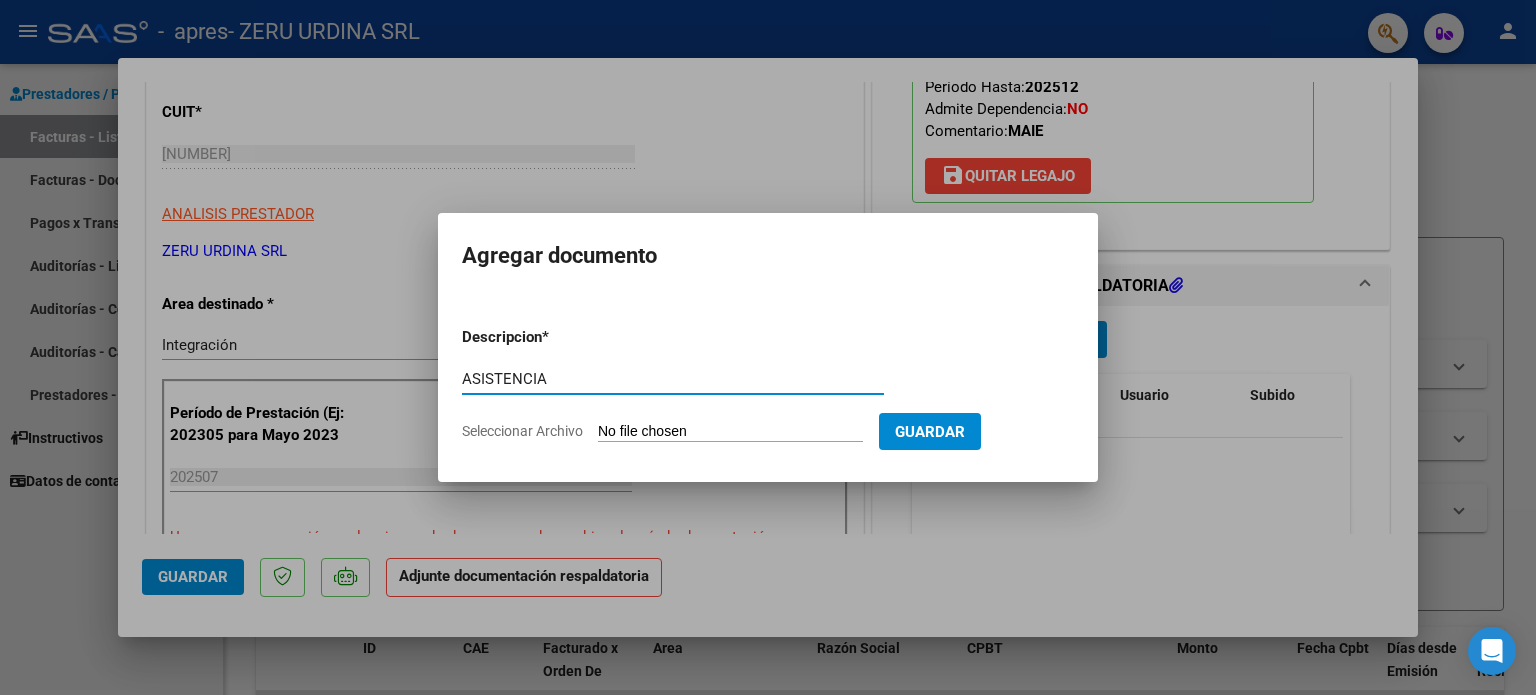 type on "ASISTENCIA" 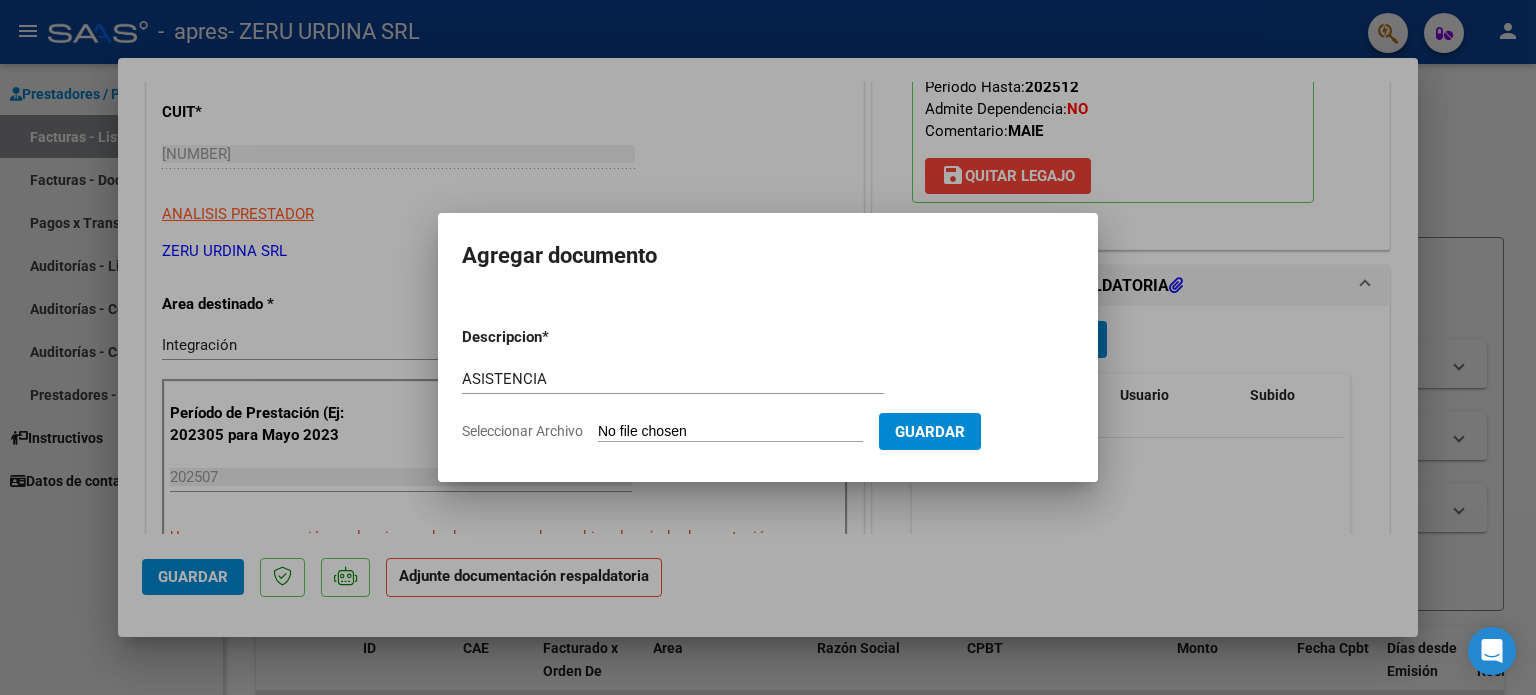 click on "Seleccionar Archivo" at bounding box center (730, 432) 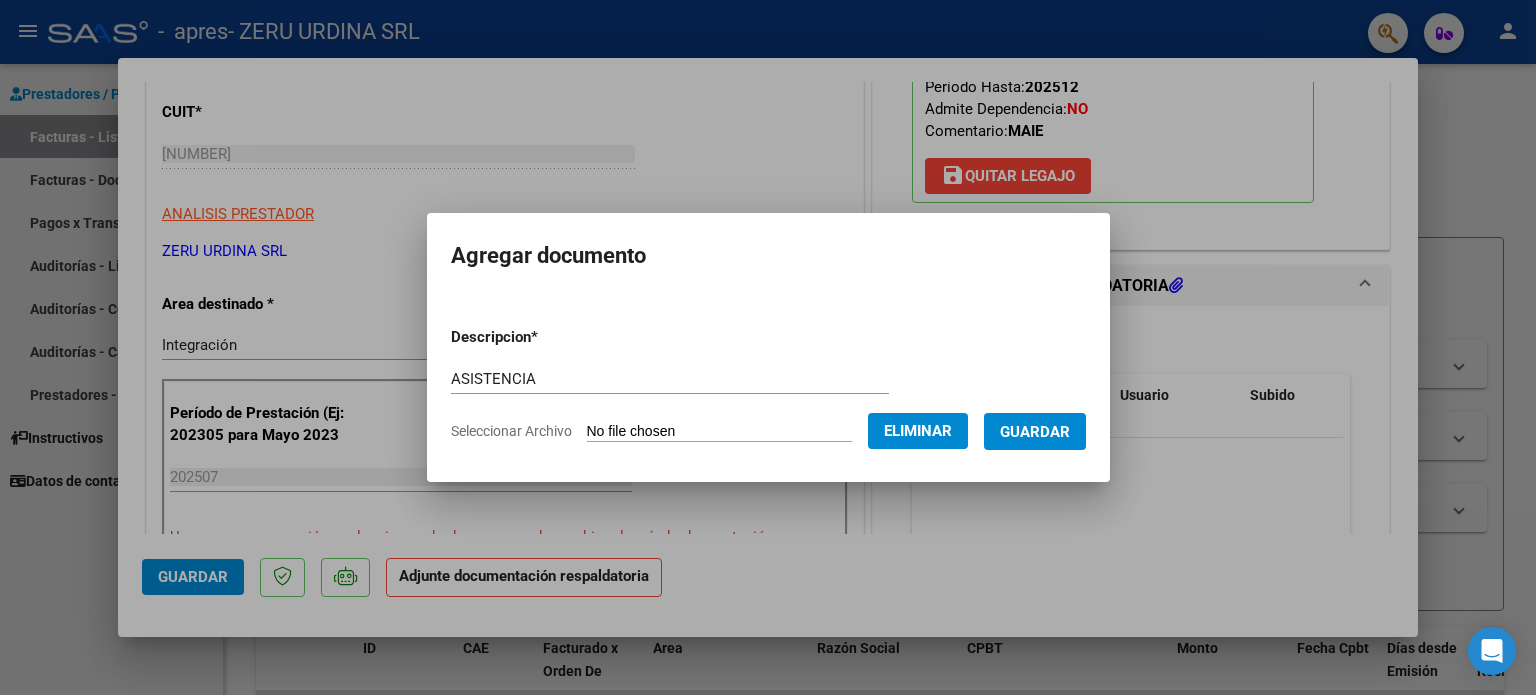 click on "Guardar" at bounding box center [1035, 432] 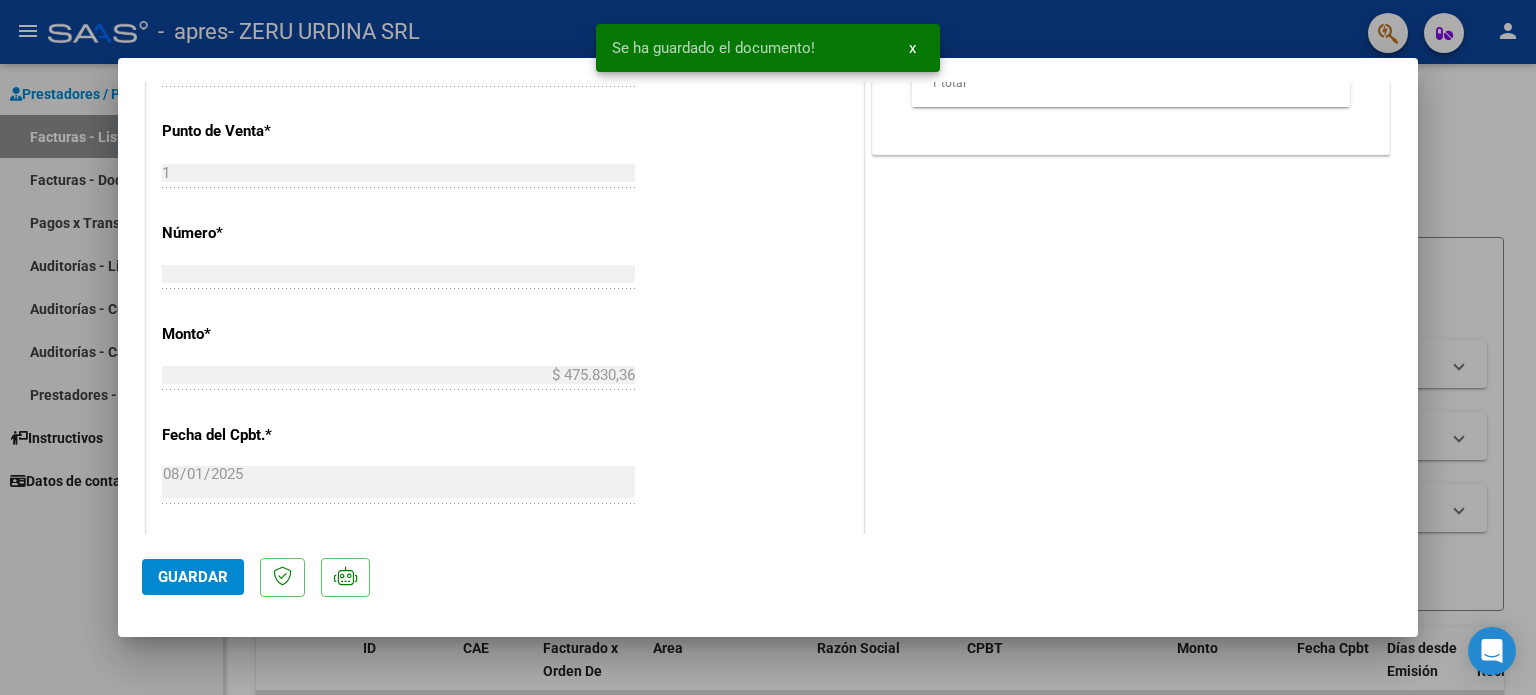 scroll, scrollTop: 1000, scrollLeft: 0, axis: vertical 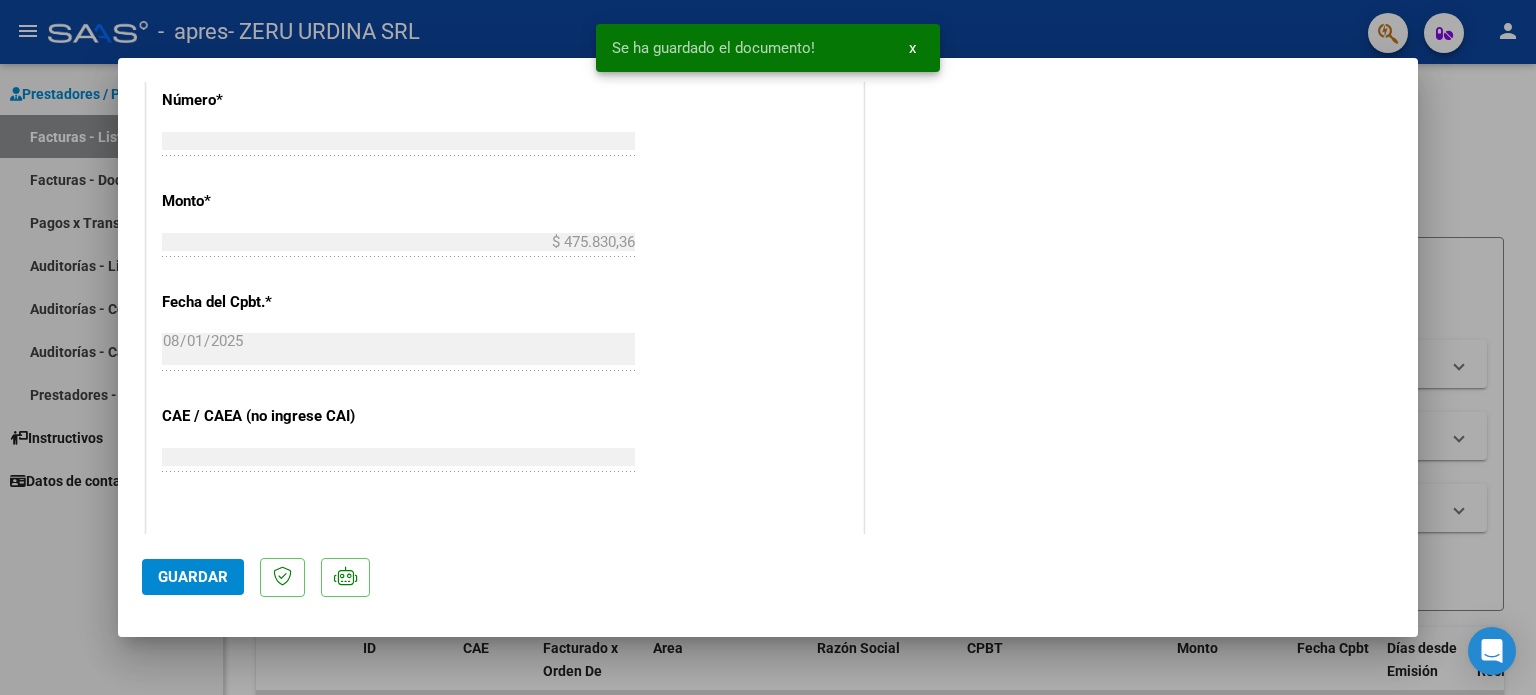 click on "Guardar" 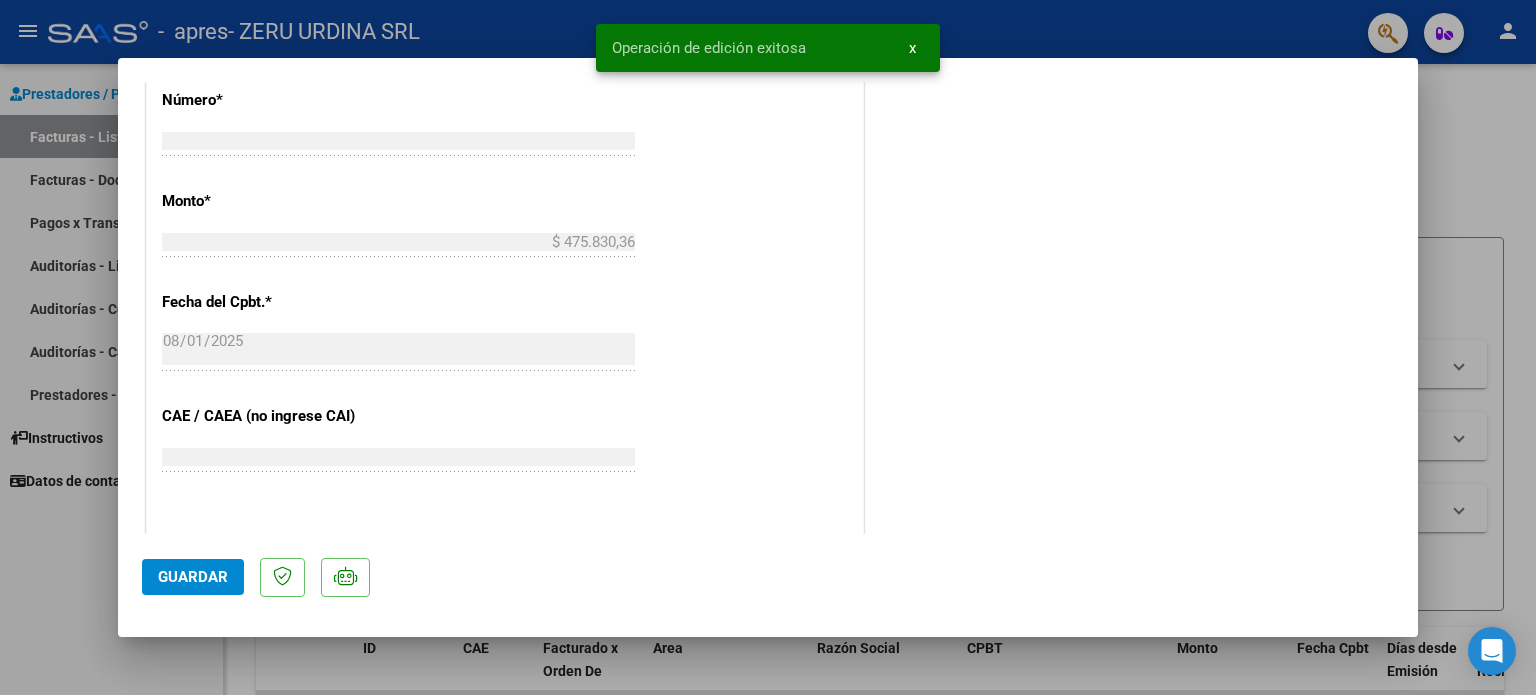 click at bounding box center [768, 347] 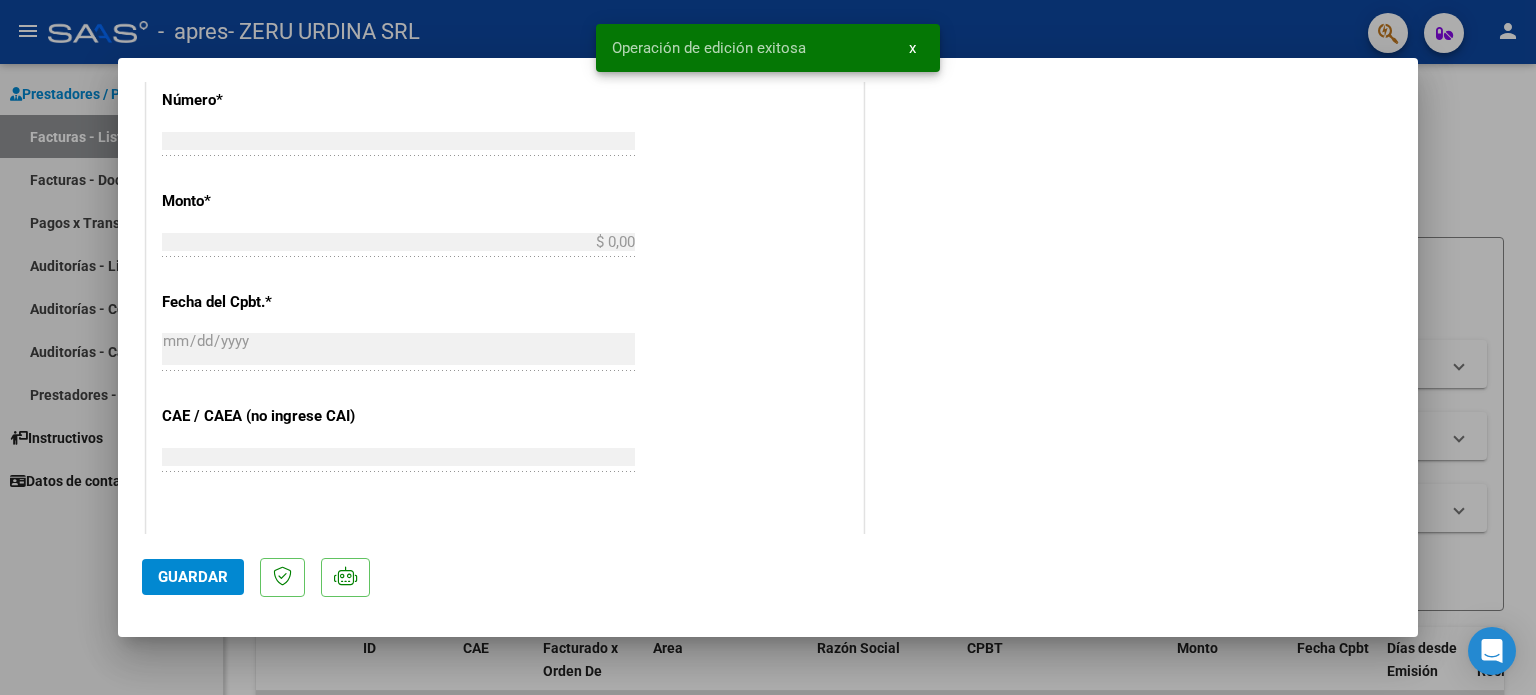 scroll, scrollTop: 0, scrollLeft: 0, axis: both 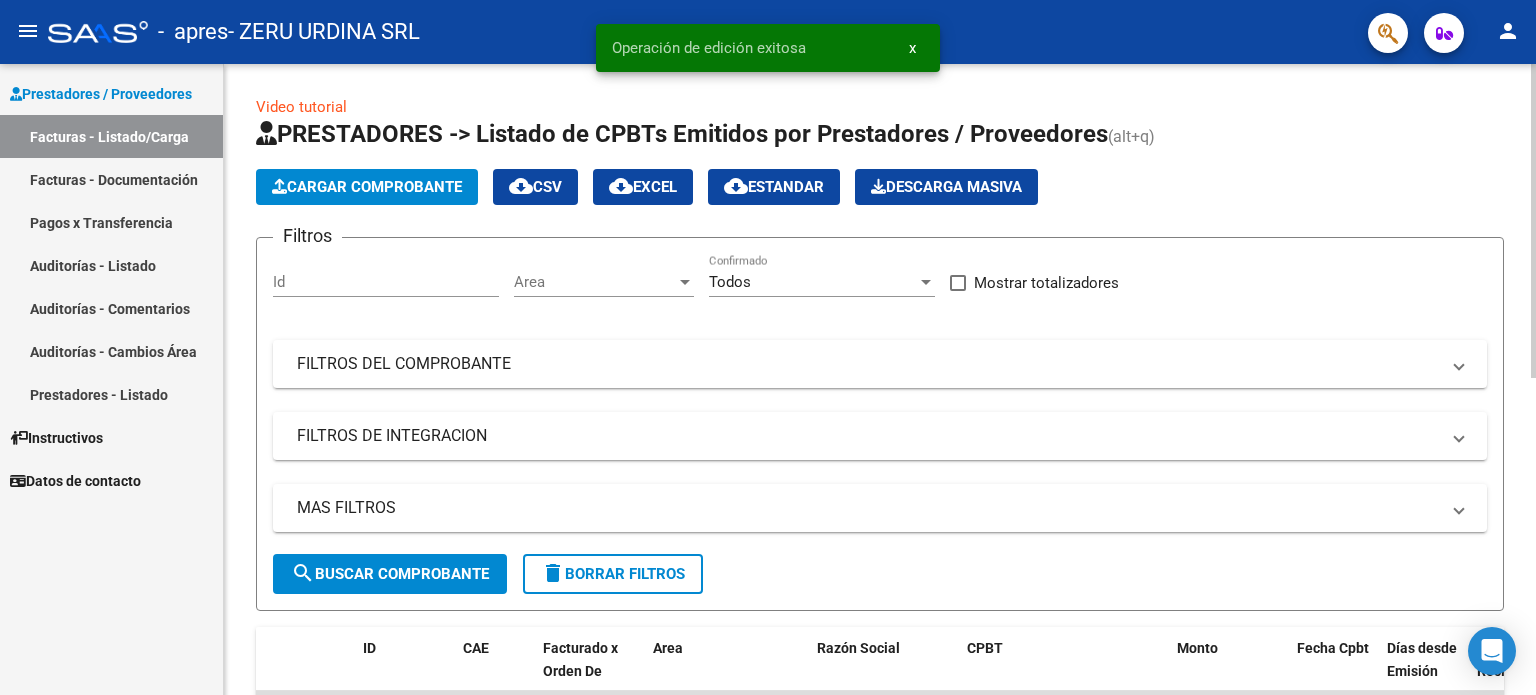click on "Cargar Comprobante" 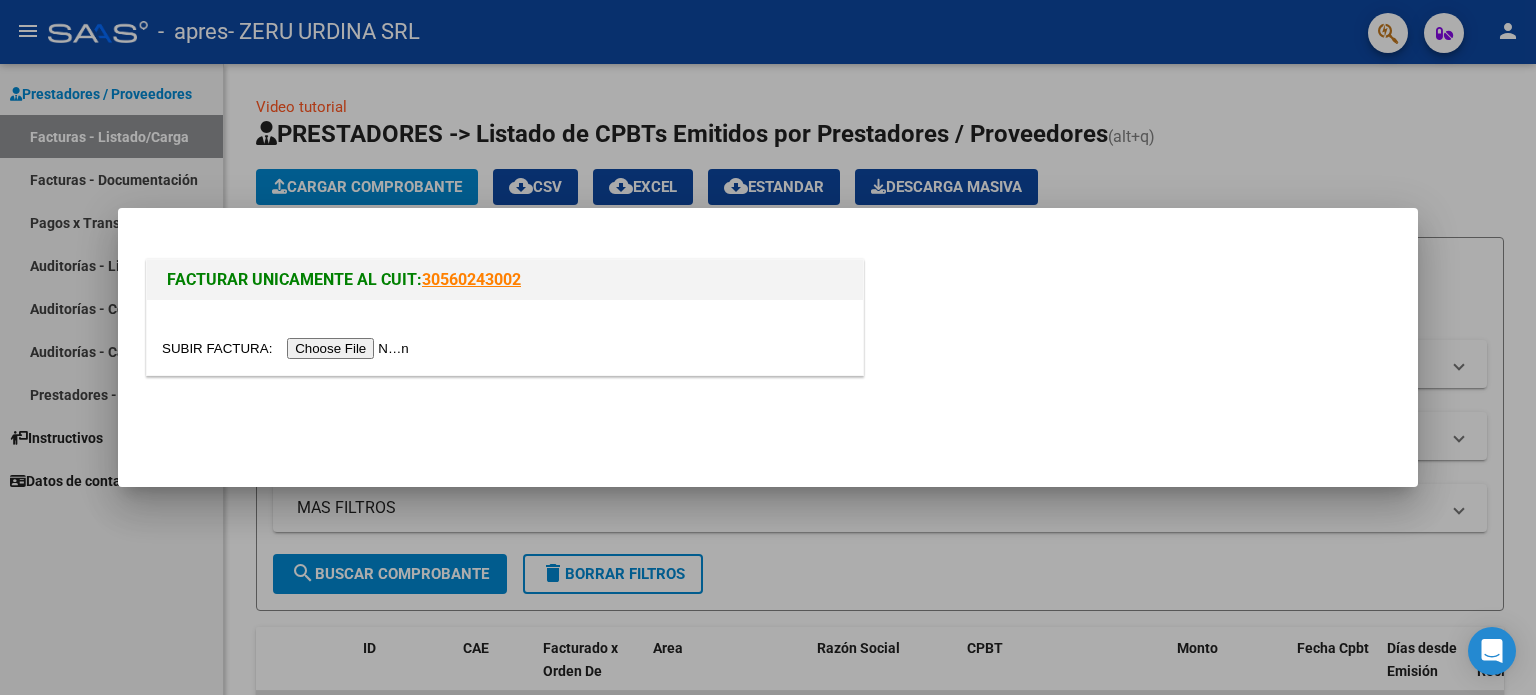 click at bounding box center (288, 348) 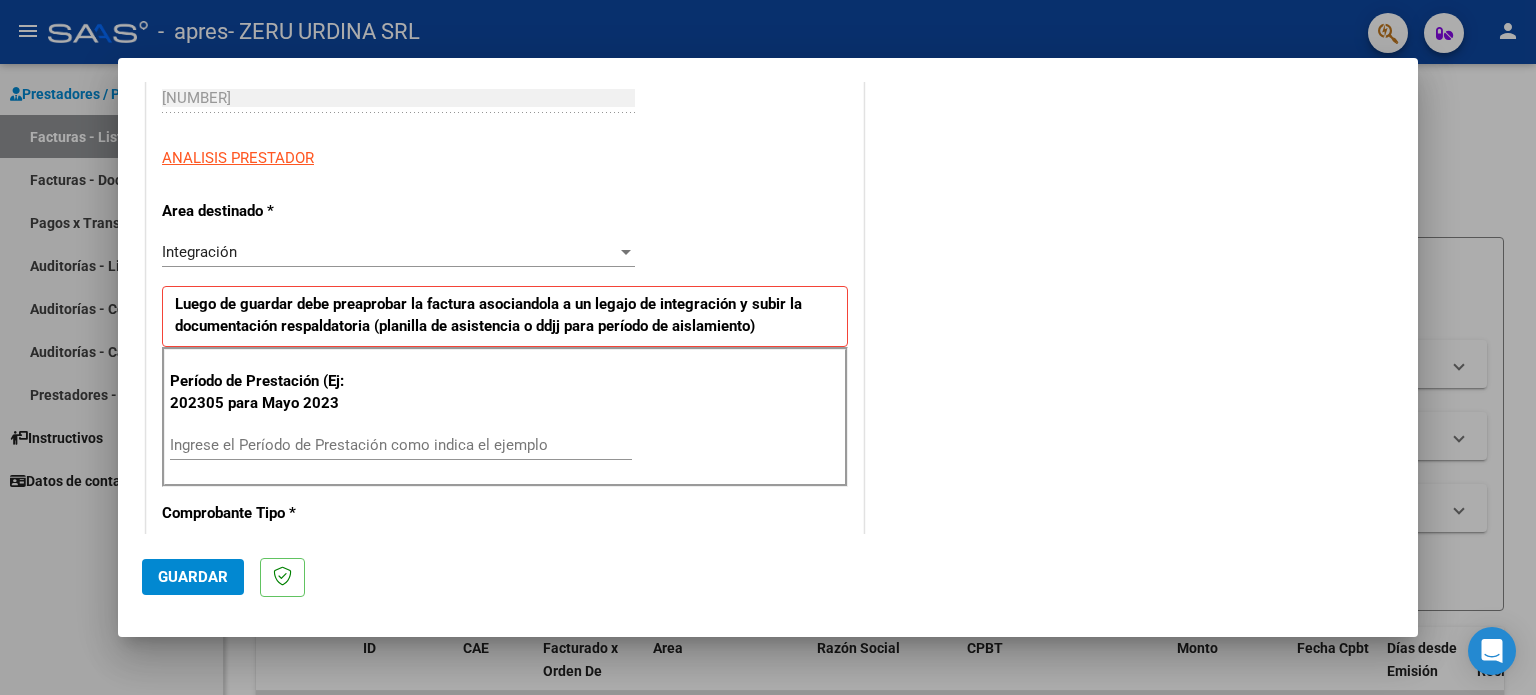 scroll, scrollTop: 400, scrollLeft: 0, axis: vertical 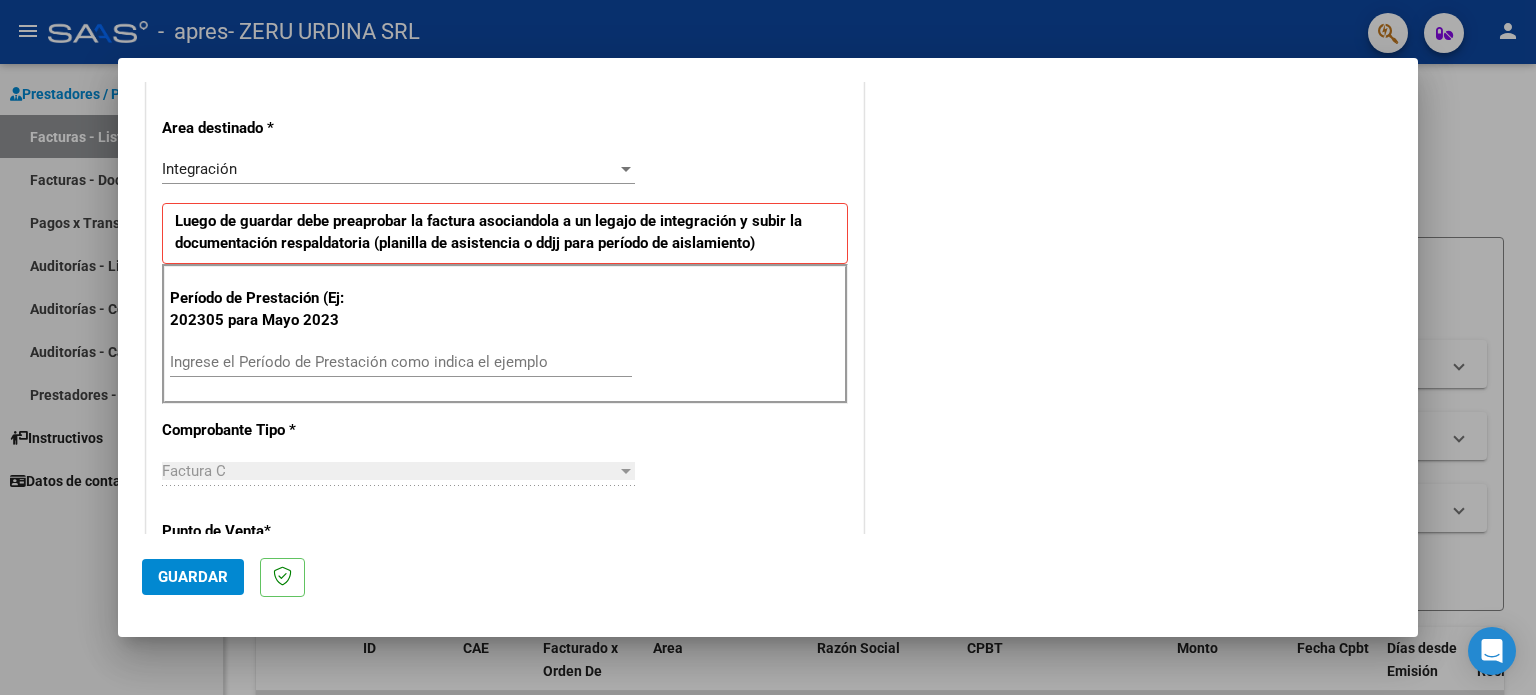 click on "Ingrese el Período de Prestación como indica el ejemplo" at bounding box center (401, 362) 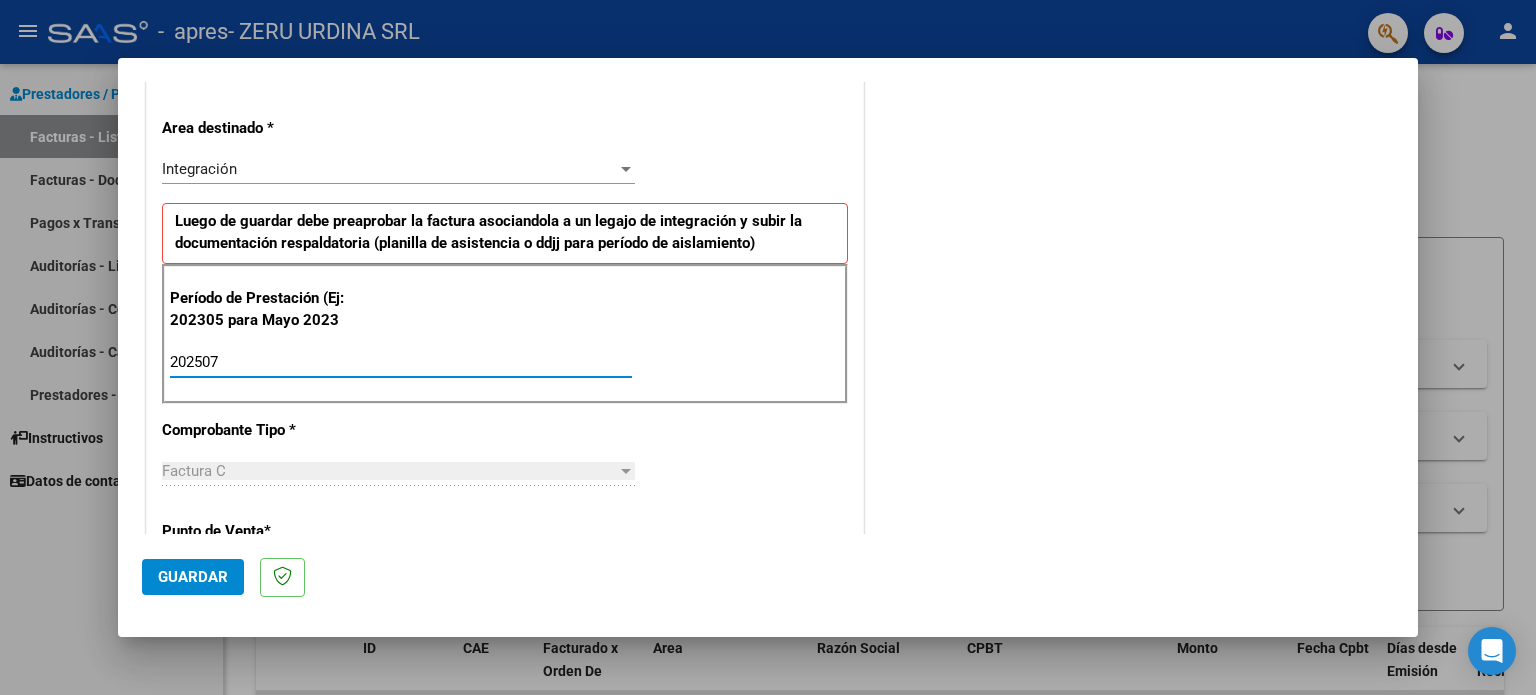 type on "202507" 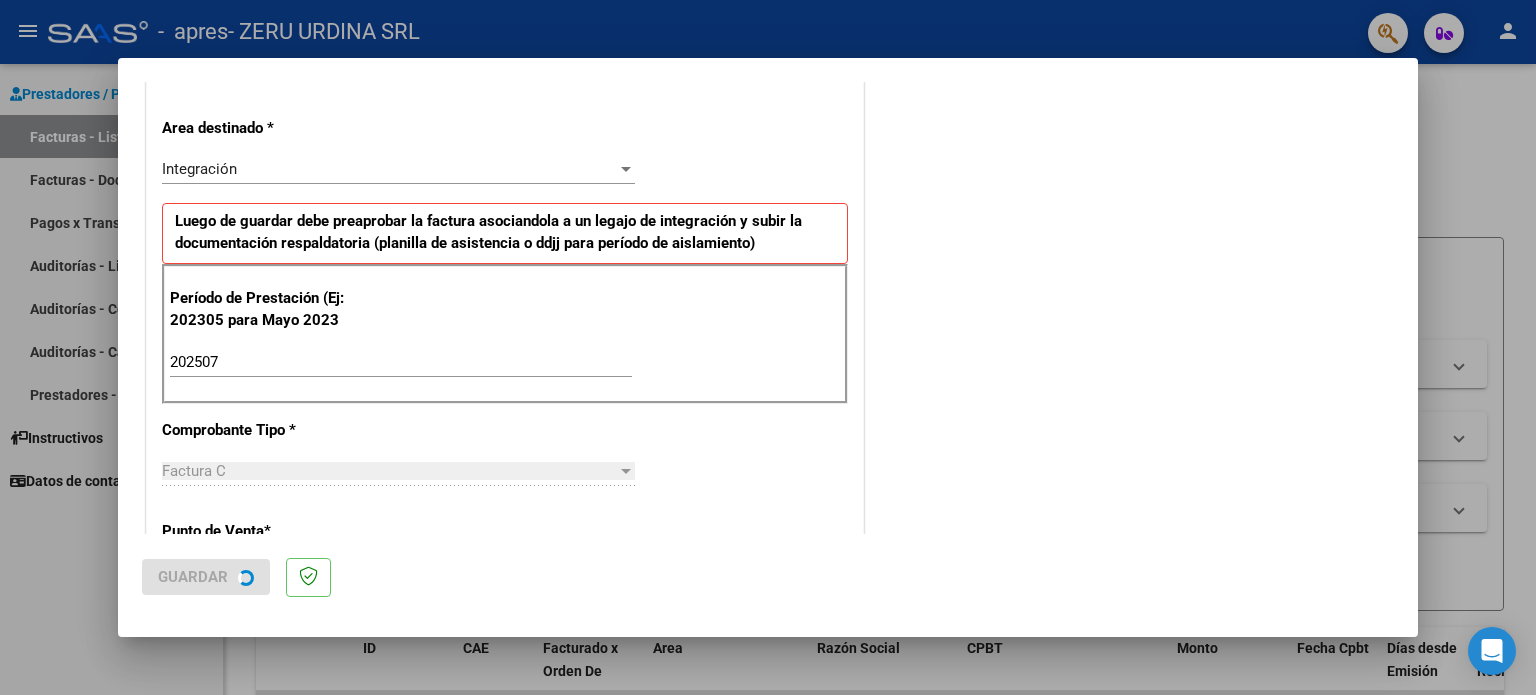 scroll, scrollTop: 0, scrollLeft: 0, axis: both 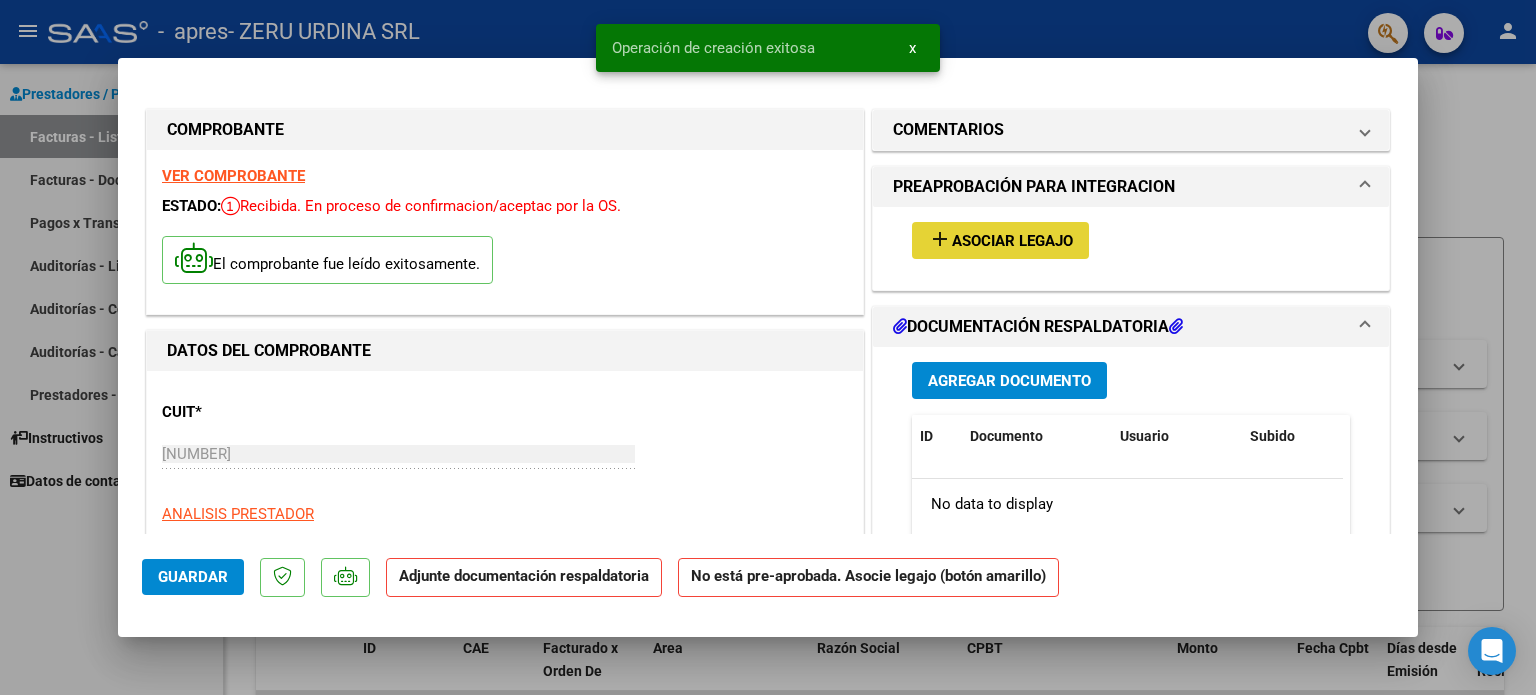 click on "Asociar Legajo" at bounding box center [1012, 241] 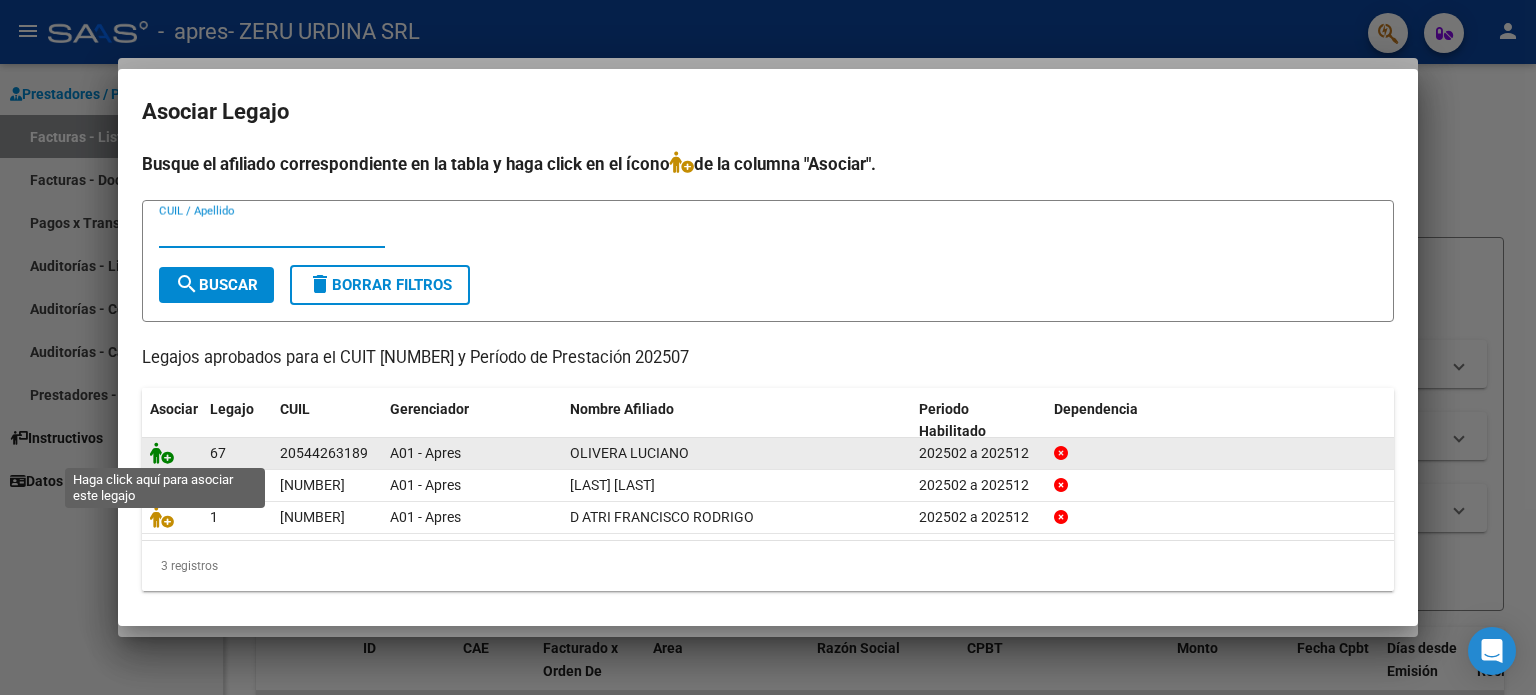 click 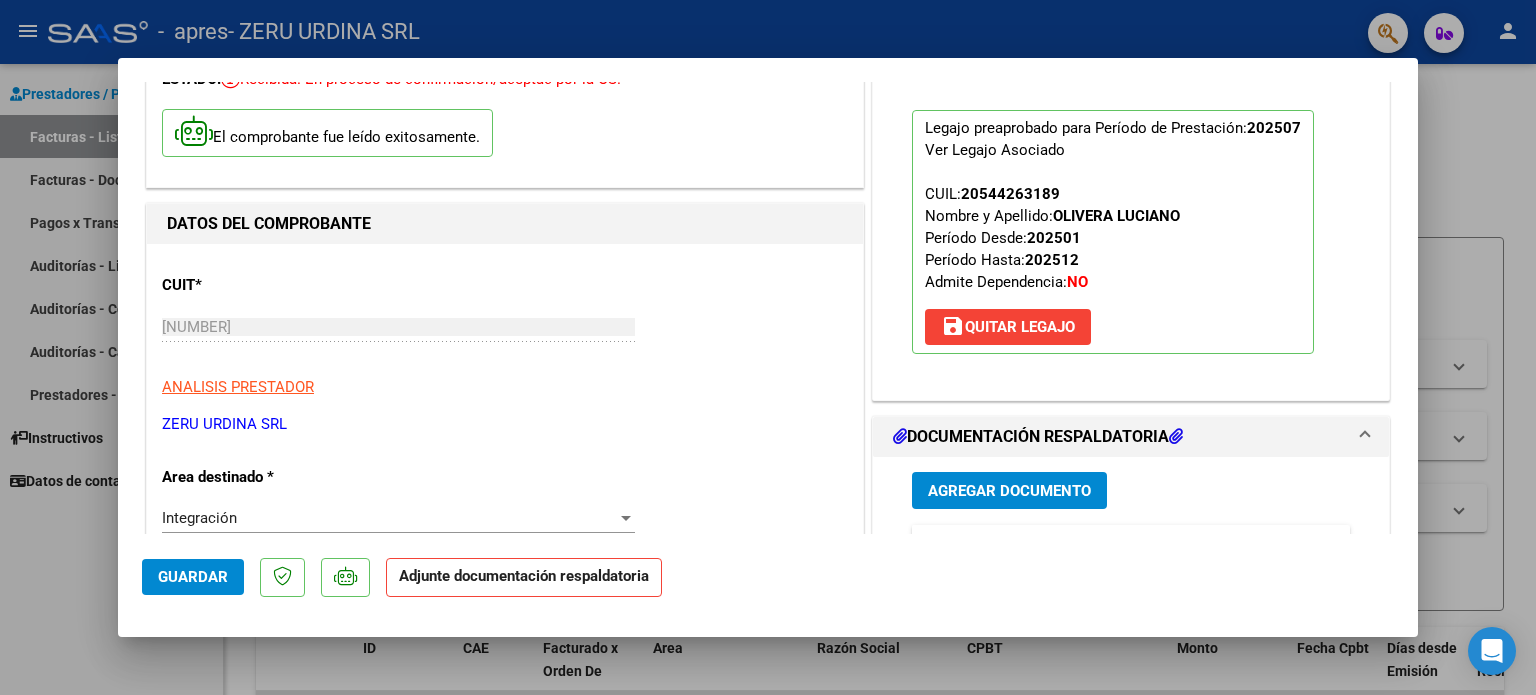 scroll, scrollTop: 300, scrollLeft: 0, axis: vertical 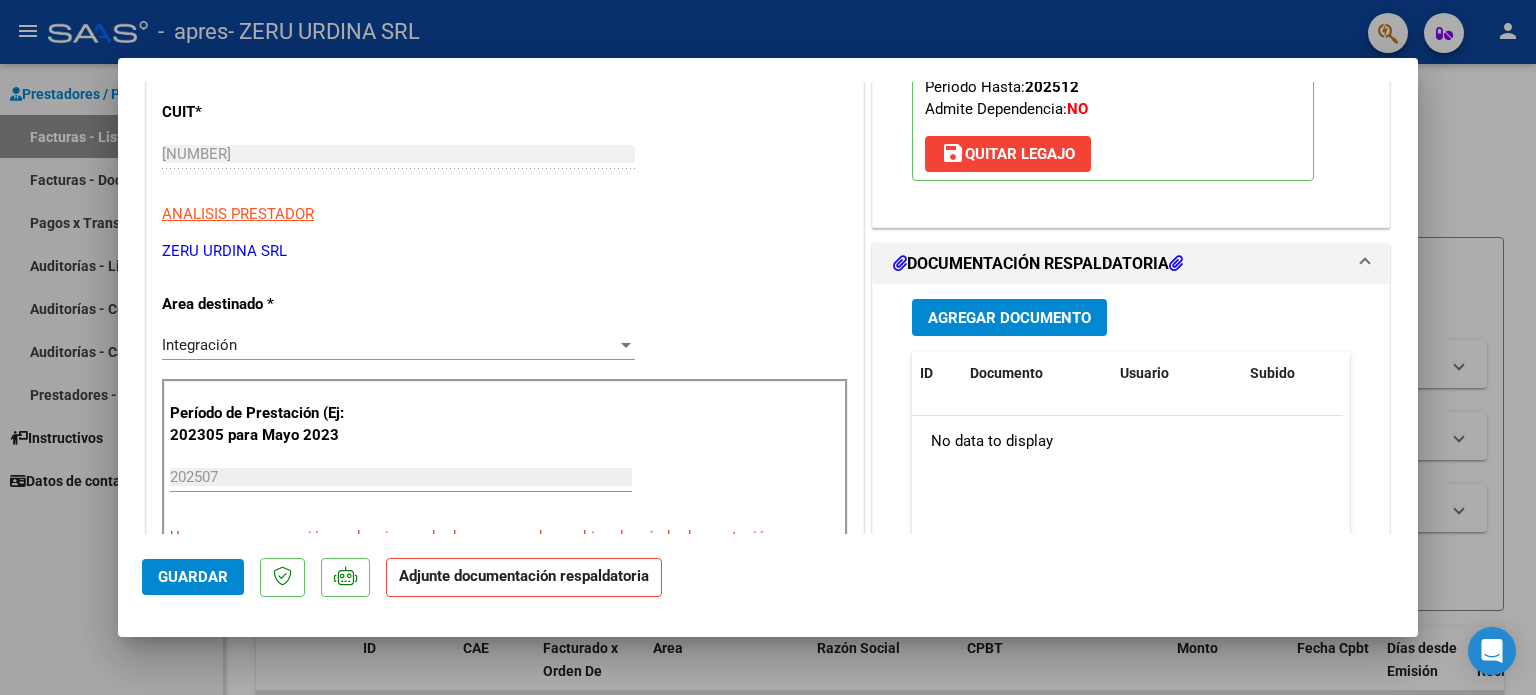 click on "Agregar Documento" at bounding box center (1009, 318) 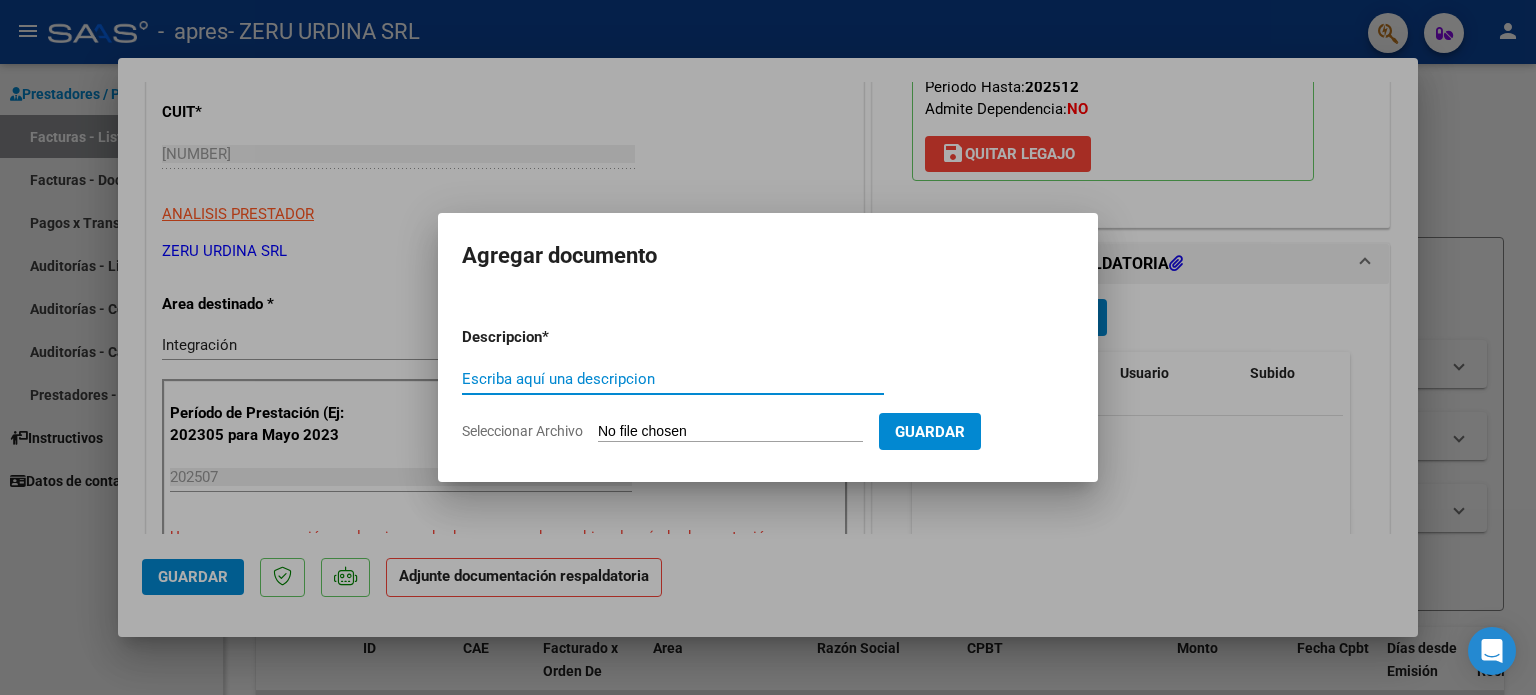 click on "Escriba aquí una descripcion" at bounding box center [673, 379] 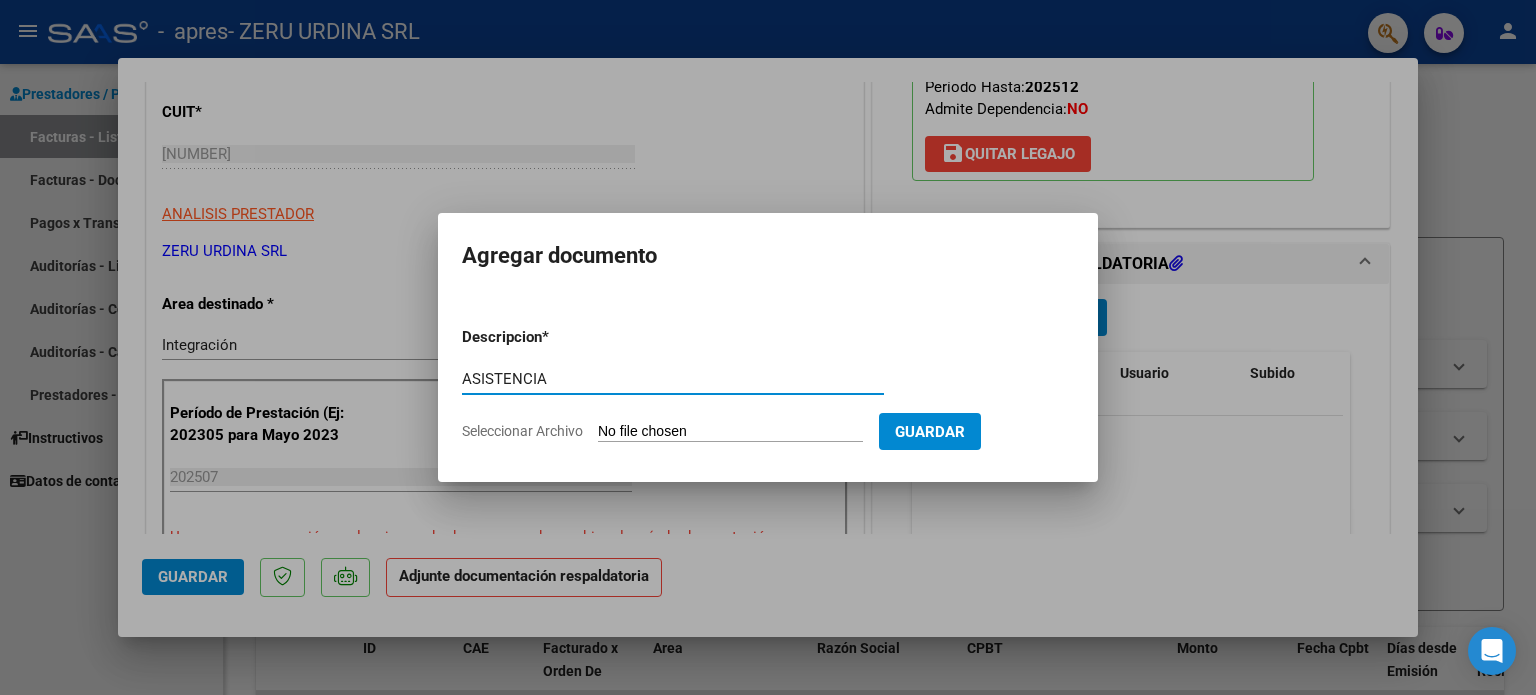 type on "ASISTENCIA" 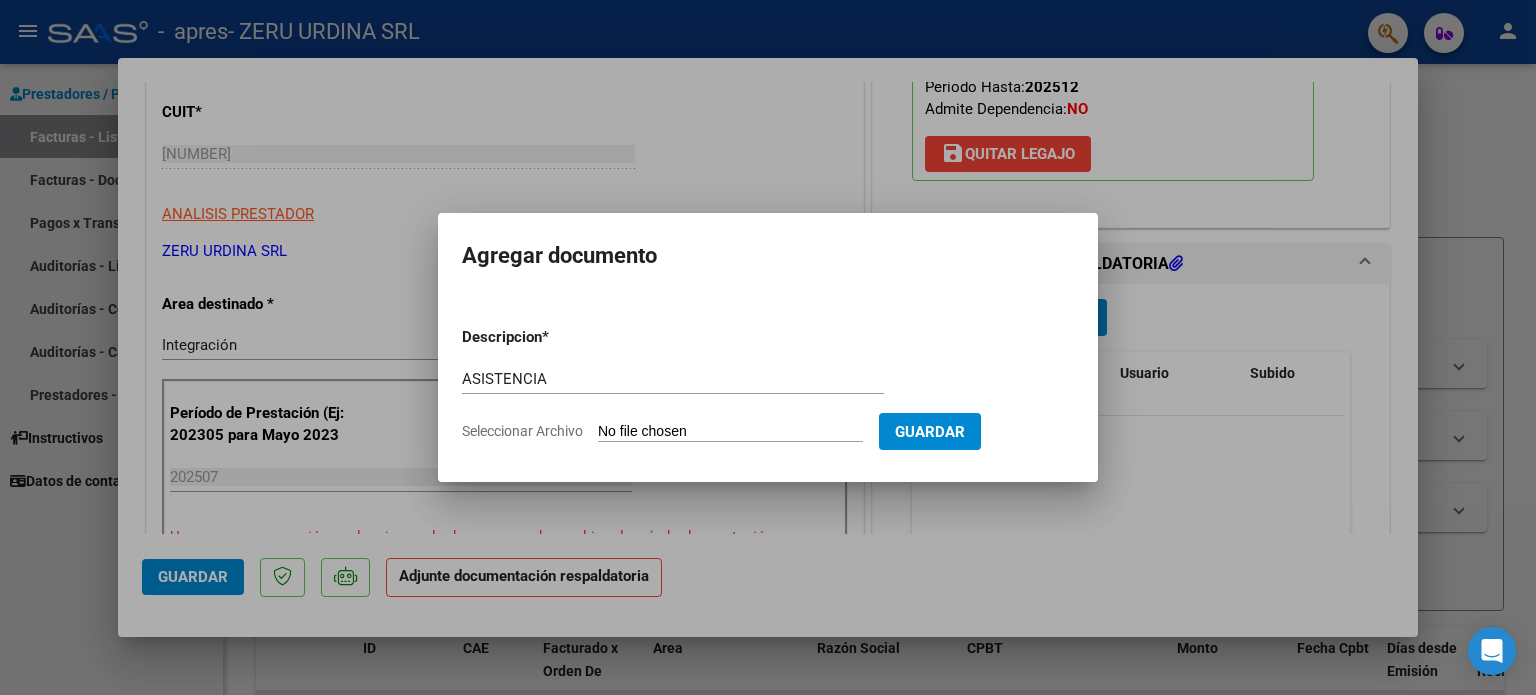 type on "C:\fakepath\[LAST], Luciano - PA JULIO .pdf" 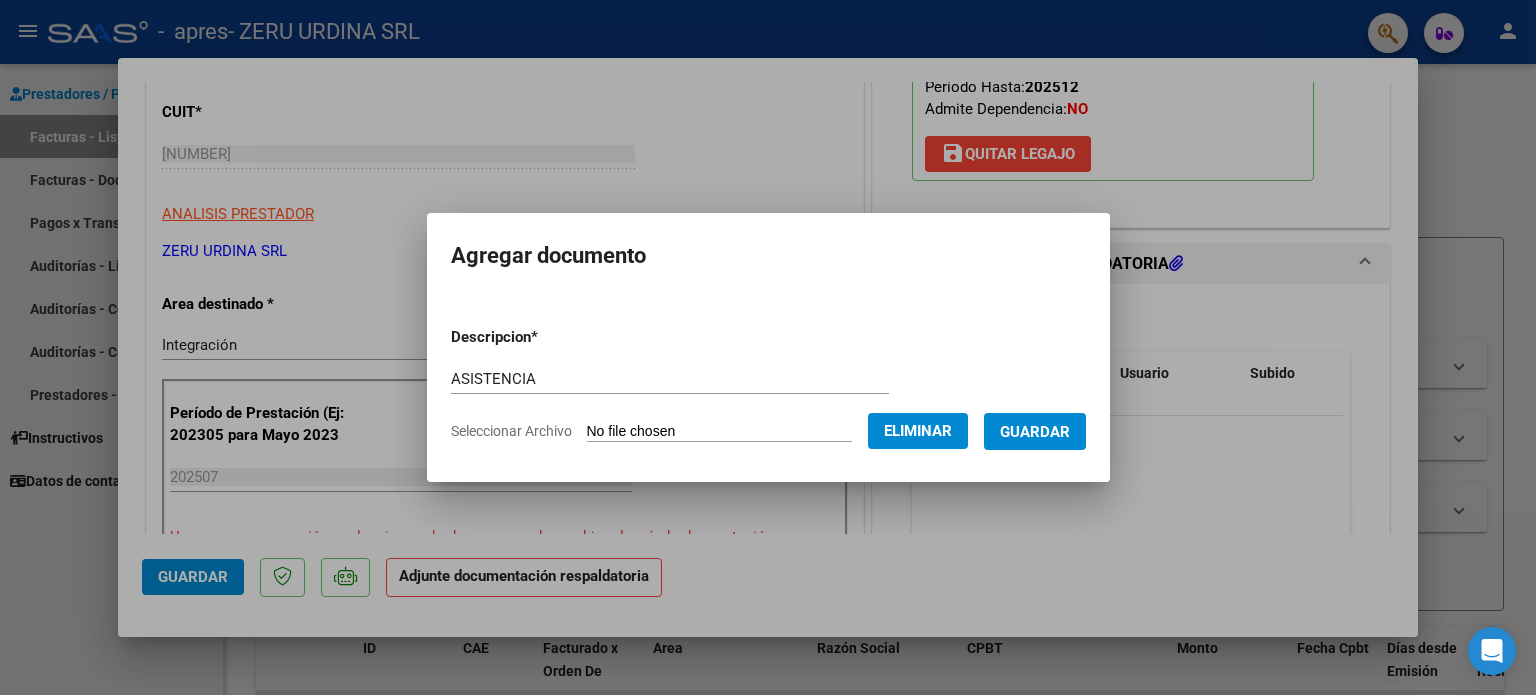 click on "Guardar" at bounding box center (1035, 432) 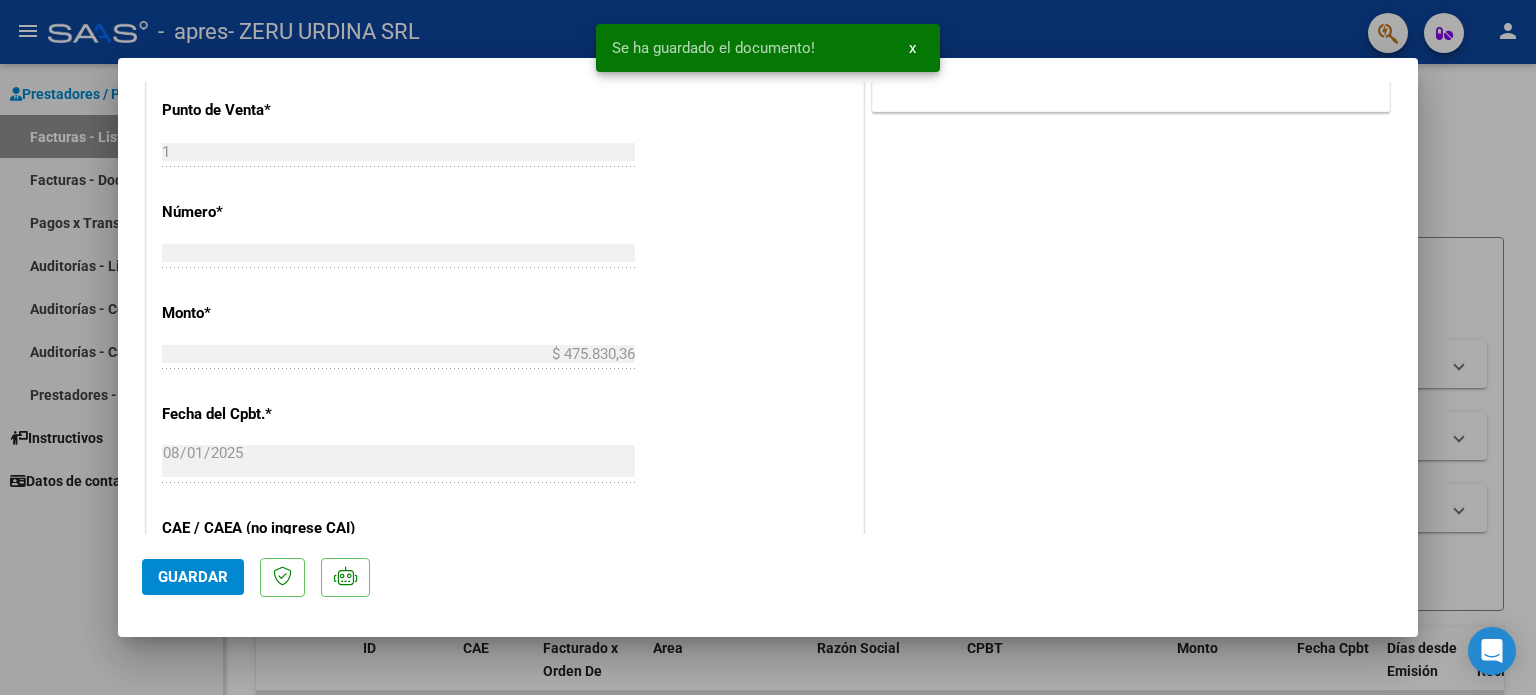 scroll, scrollTop: 900, scrollLeft: 0, axis: vertical 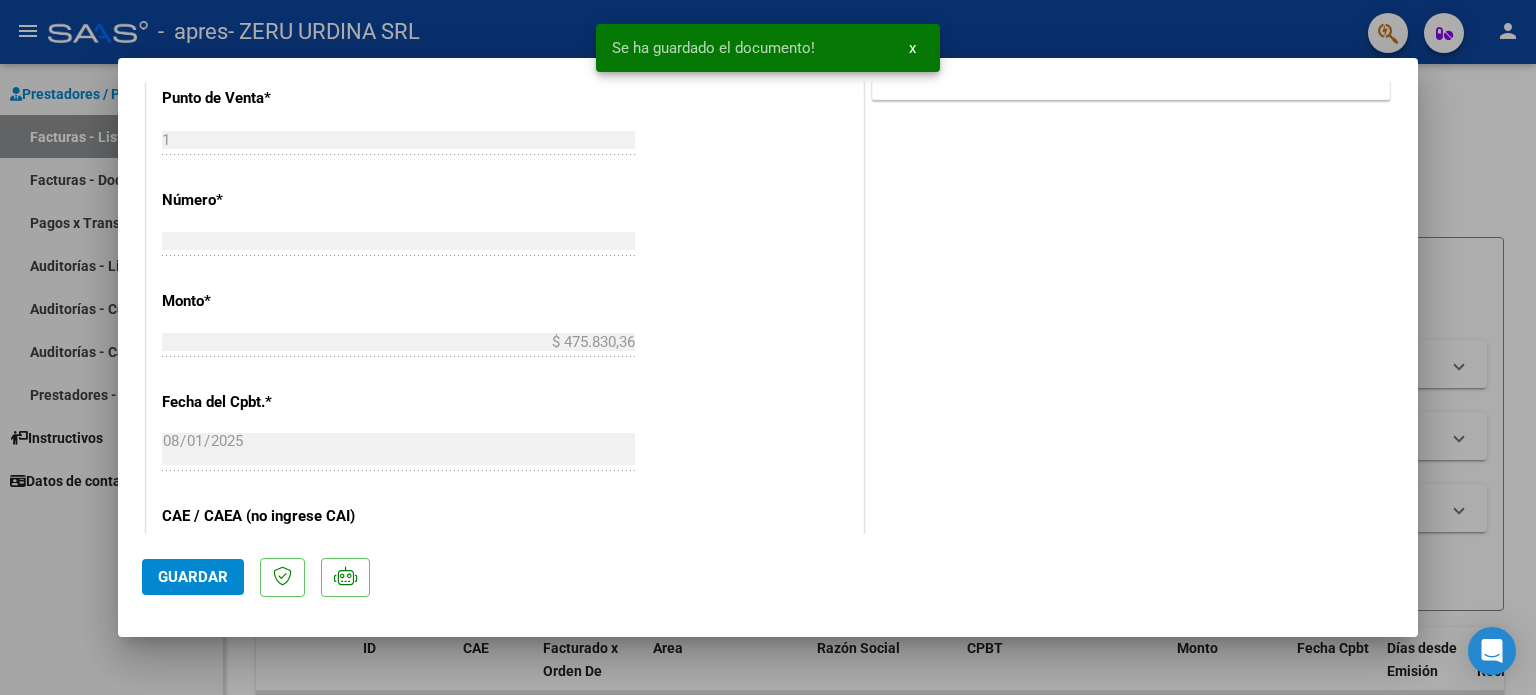 click on "Guardar" 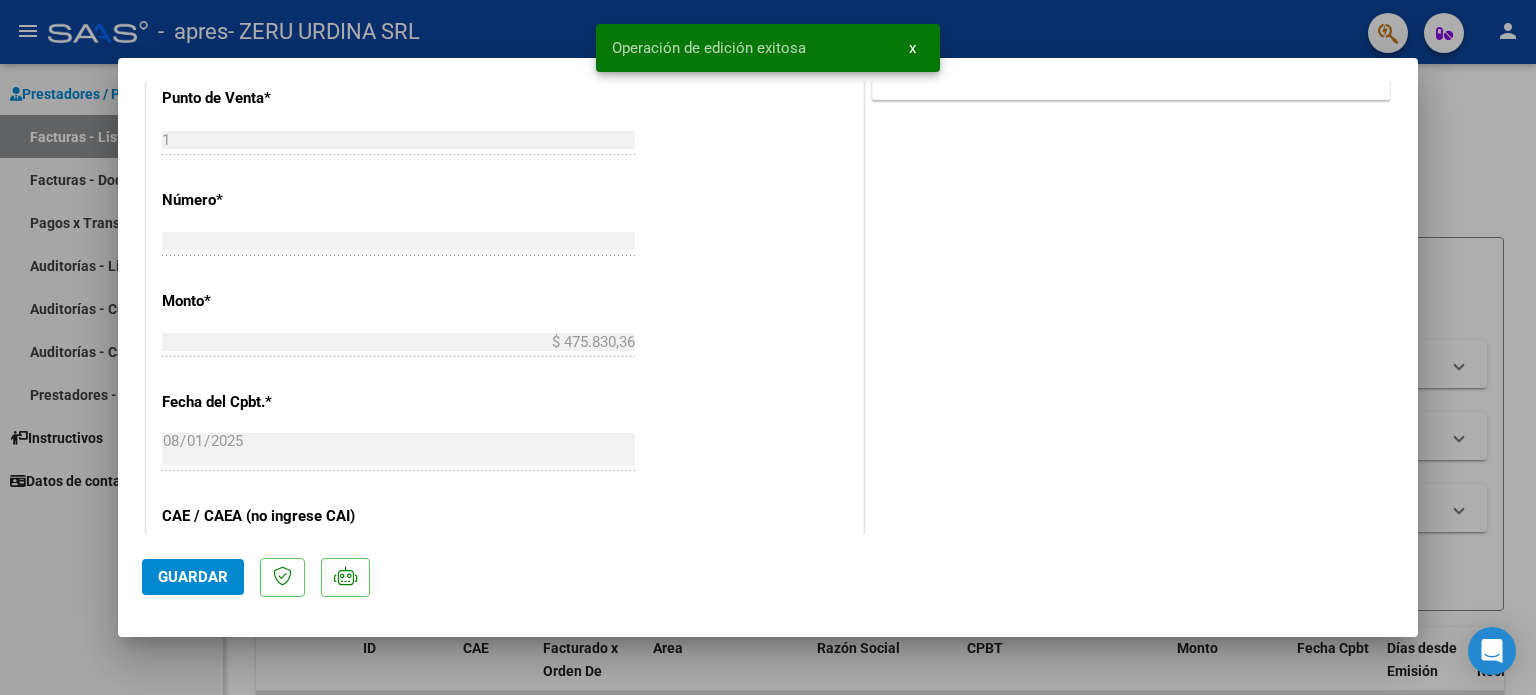 click at bounding box center (768, 347) 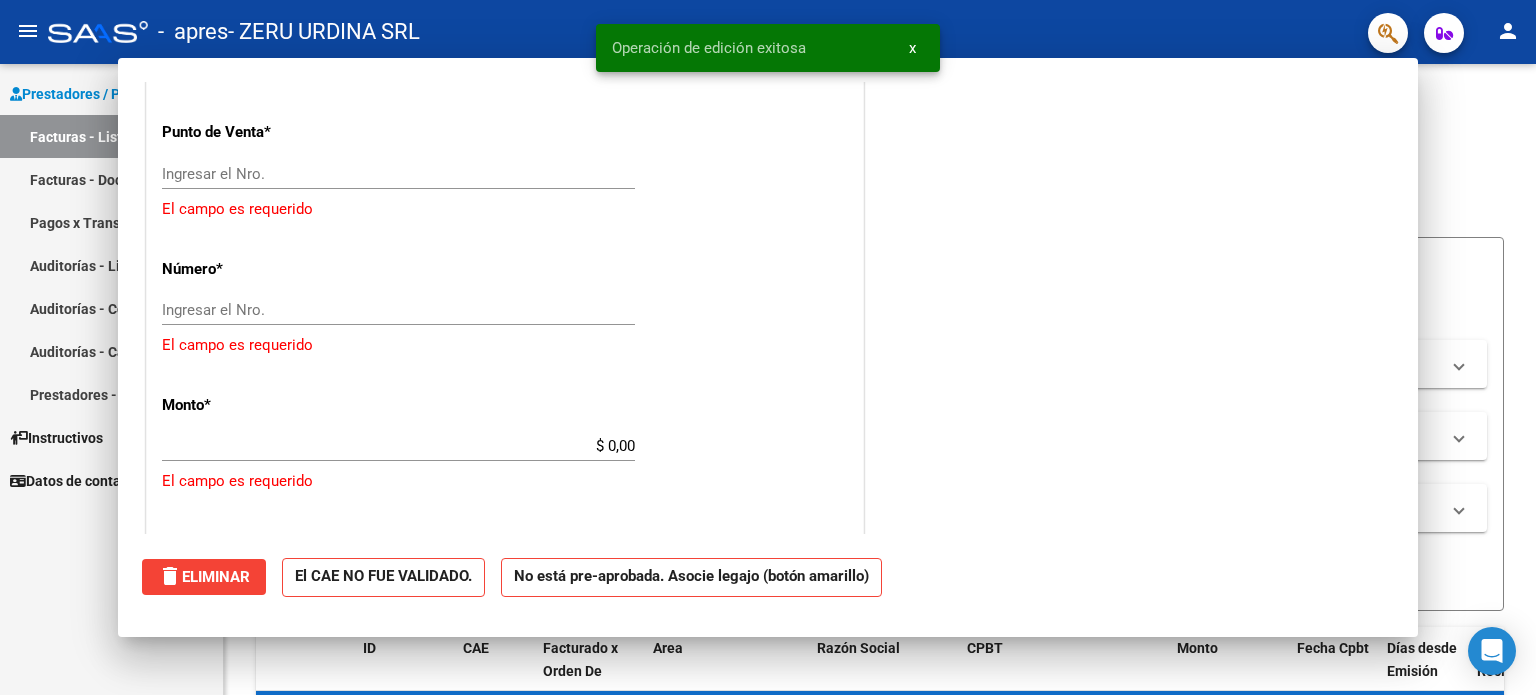 scroll, scrollTop: 0, scrollLeft: 0, axis: both 